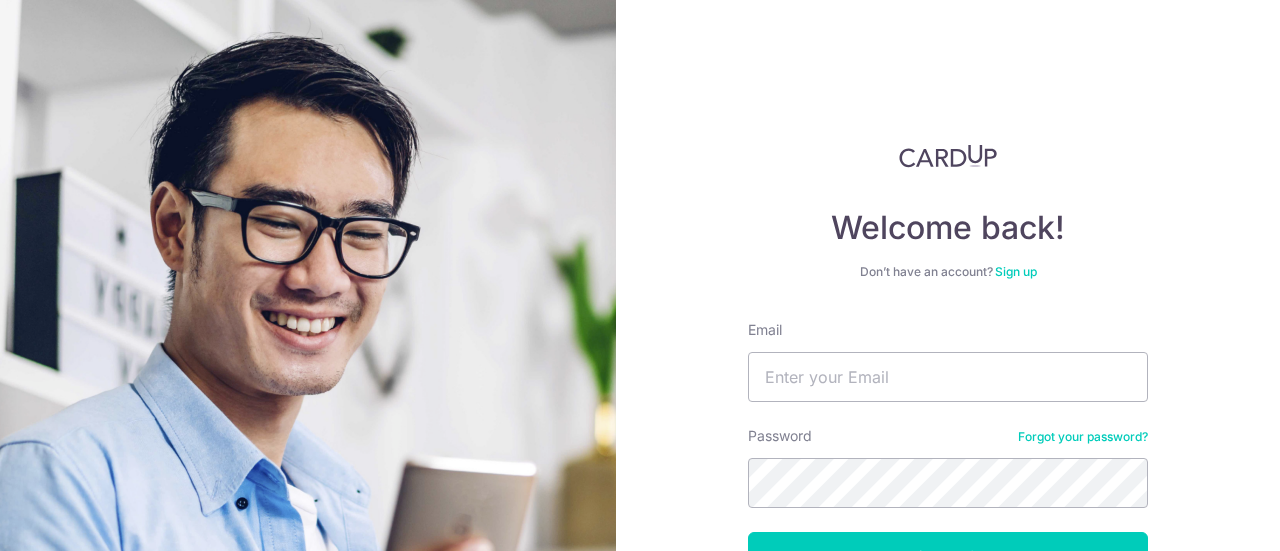 scroll, scrollTop: 0, scrollLeft: 0, axis: both 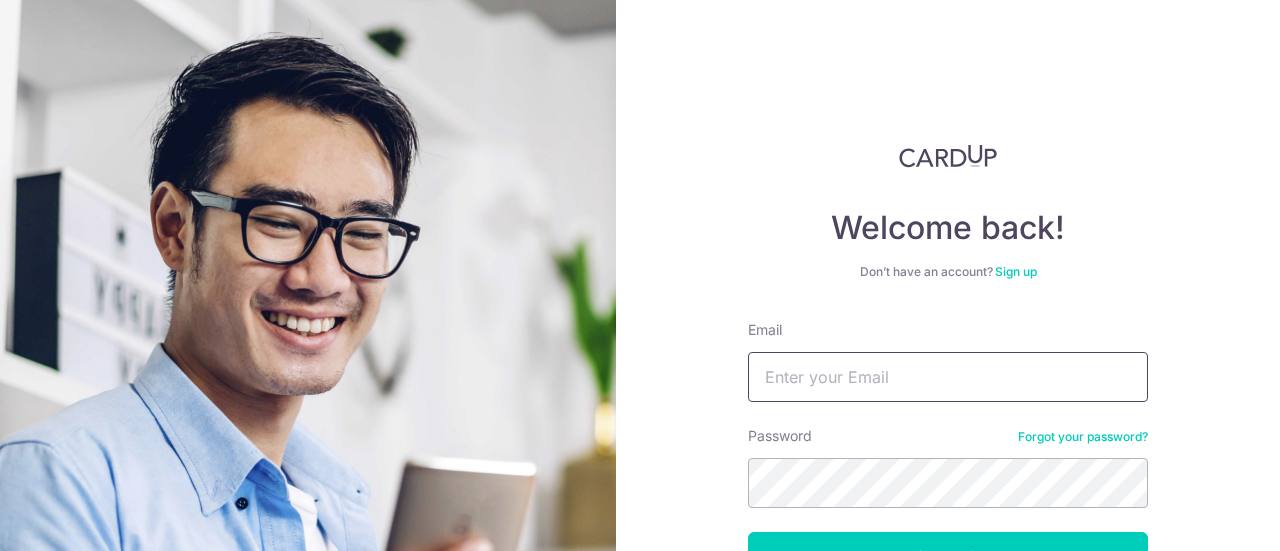 click on "Email" at bounding box center (948, 377) 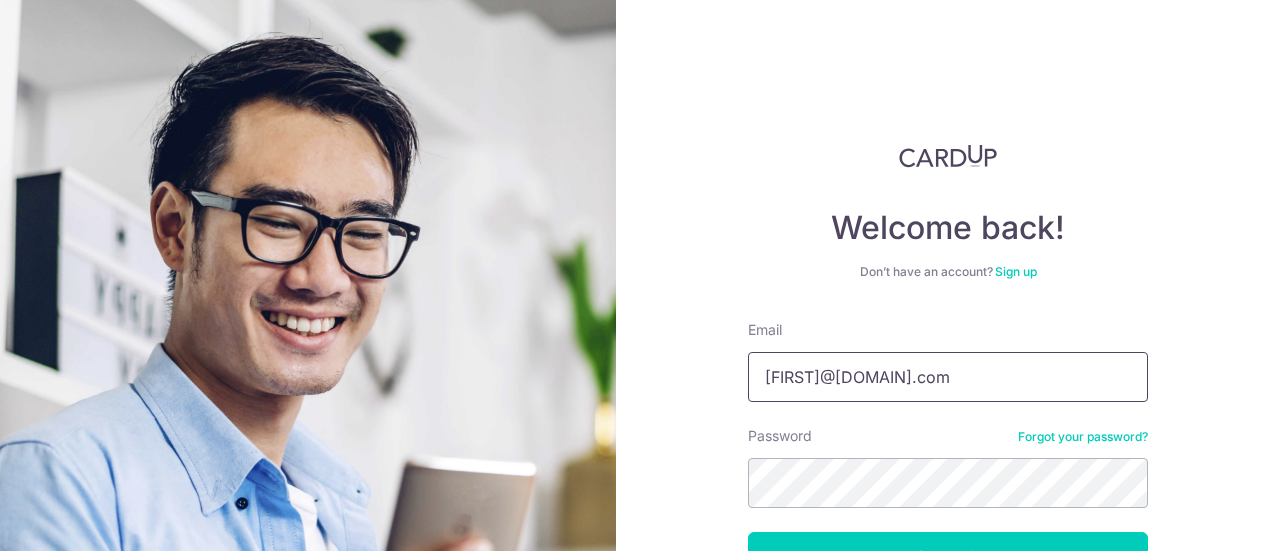type on "louise.yuan@gmail.com" 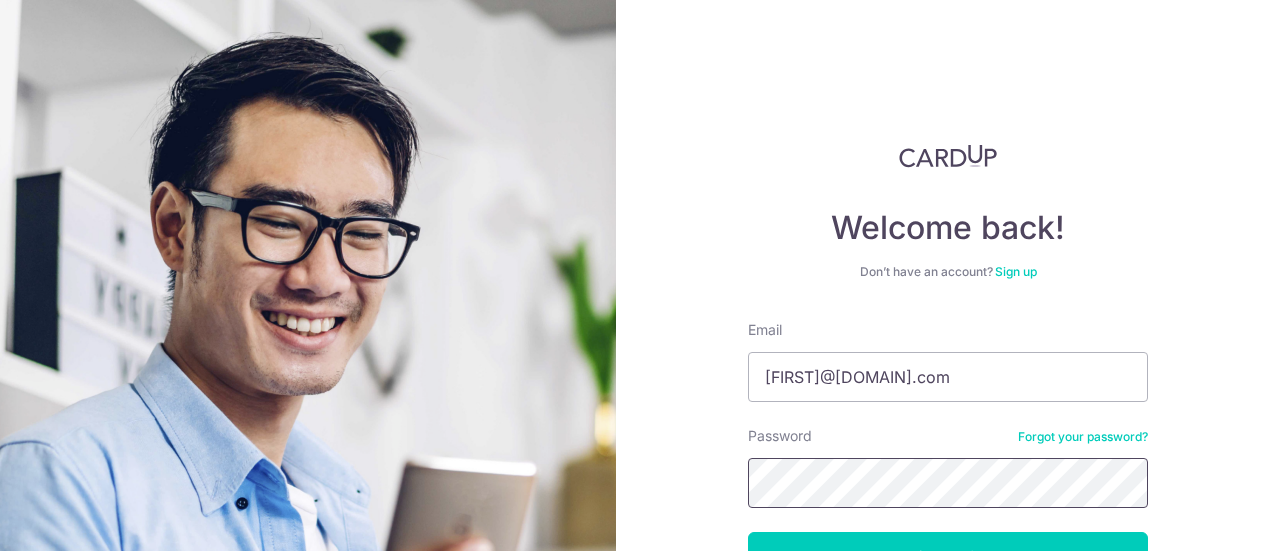 scroll, scrollTop: 142, scrollLeft: 0, axis: vertical 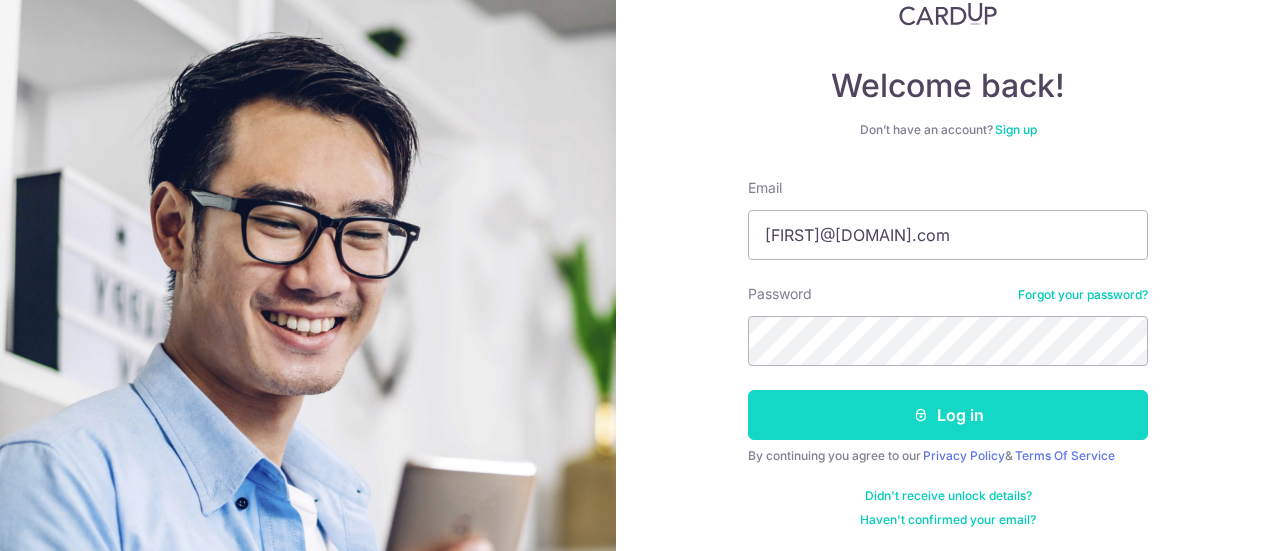 click on "Log in" at bounding box center [948, 415] 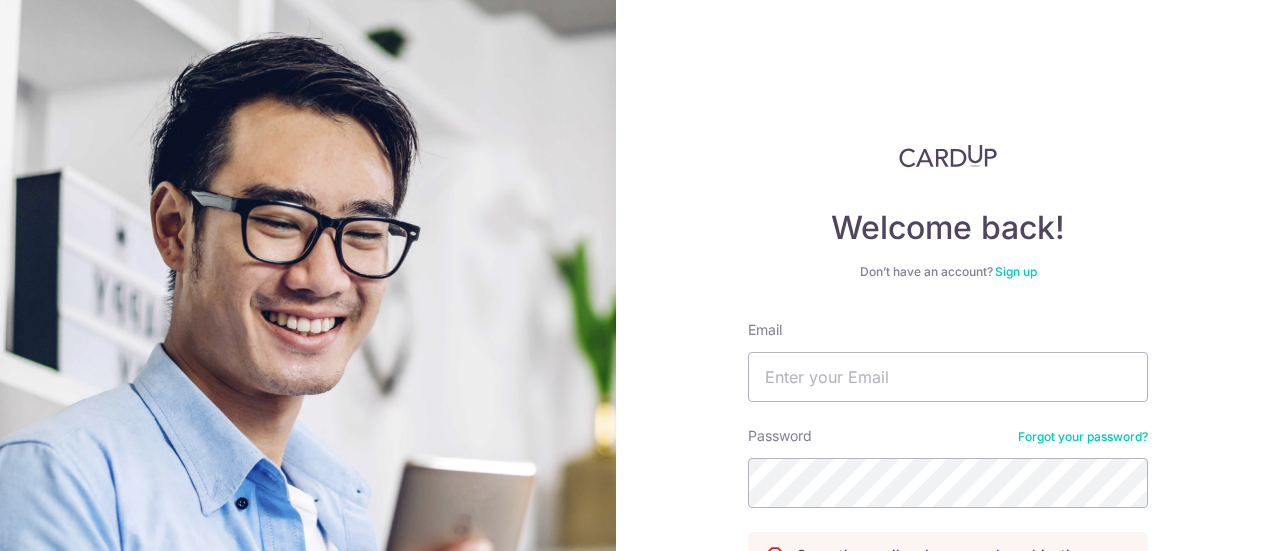scroll, scrollTop: 0, scrollLeft: 0, axis: both 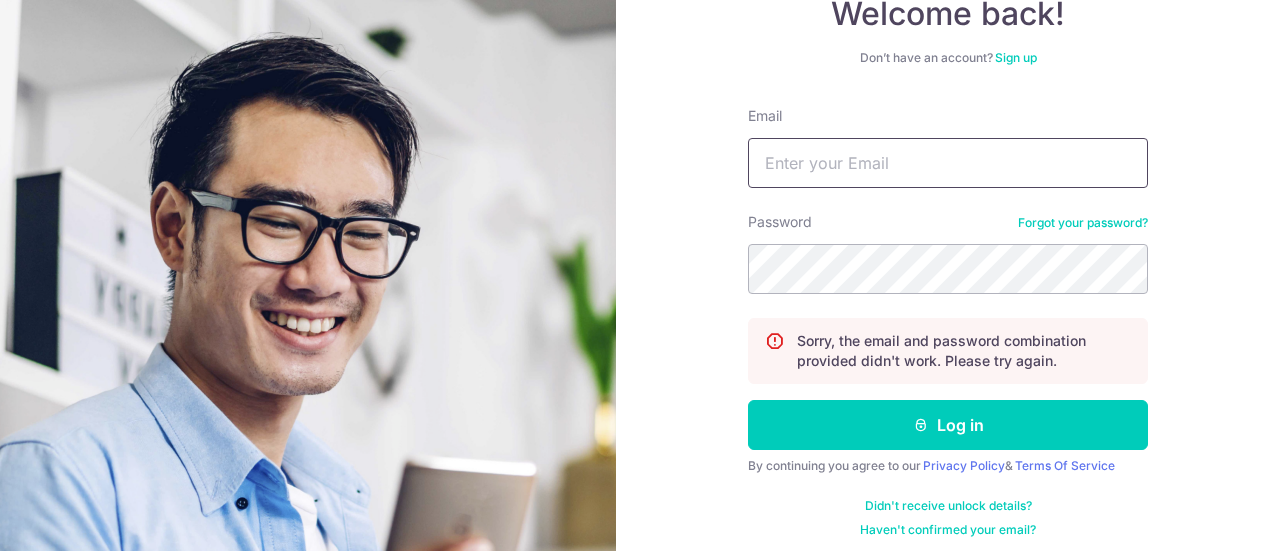 click on "Email" at bounding box center (948, 163) 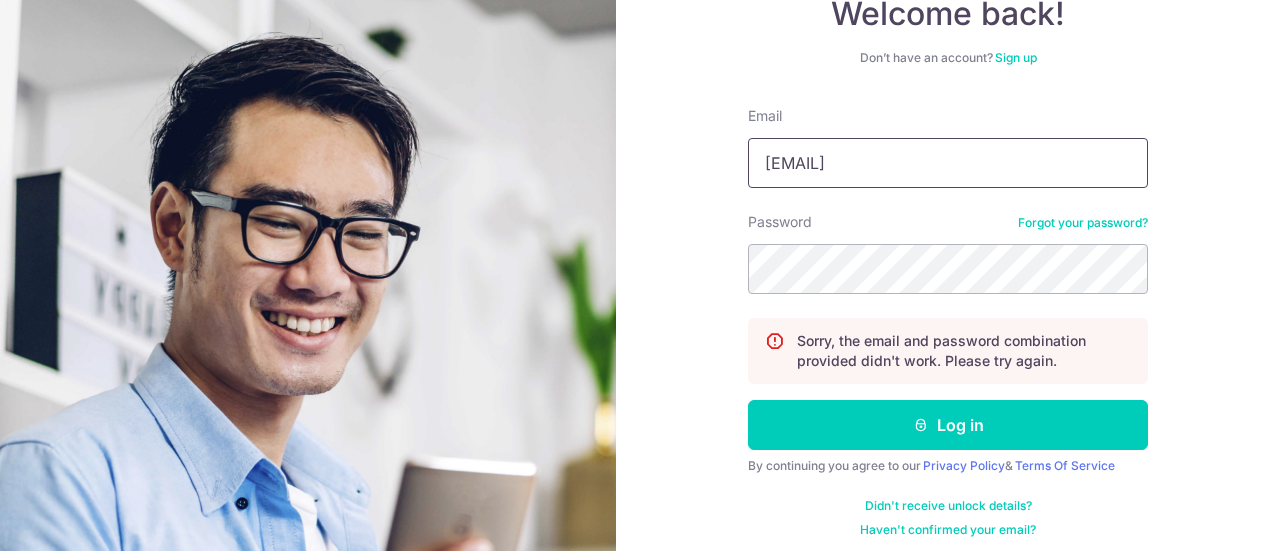 type on "louise.yuan@gmail.com" 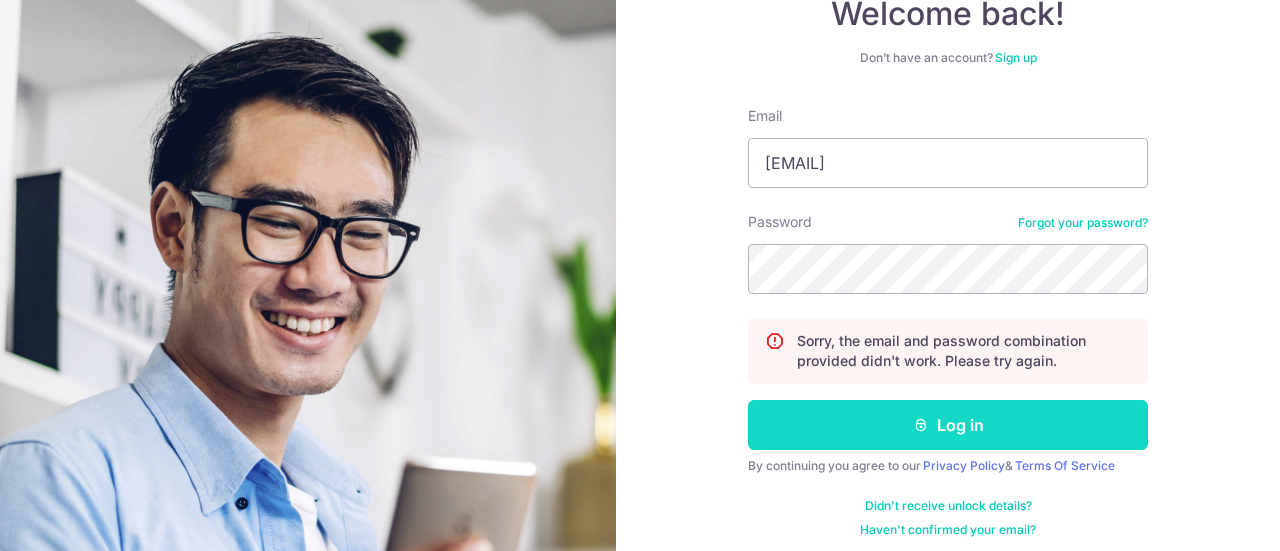 click on "Log in" at bounding box center (948, 425) 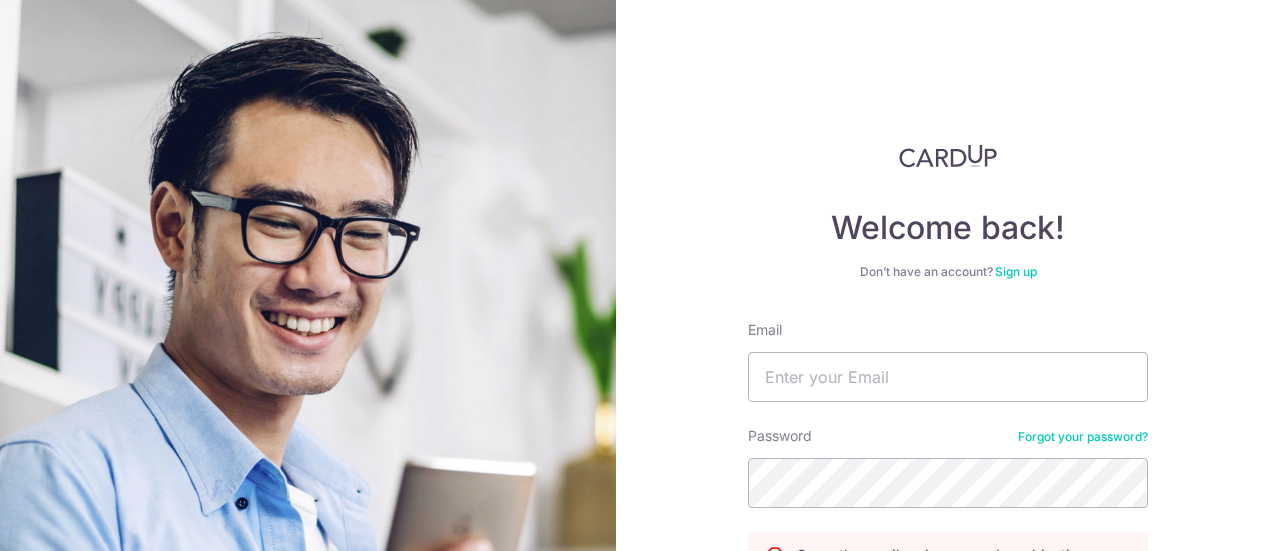 scroll, scrollTop: 0, scrollLeft: 0, axis: both 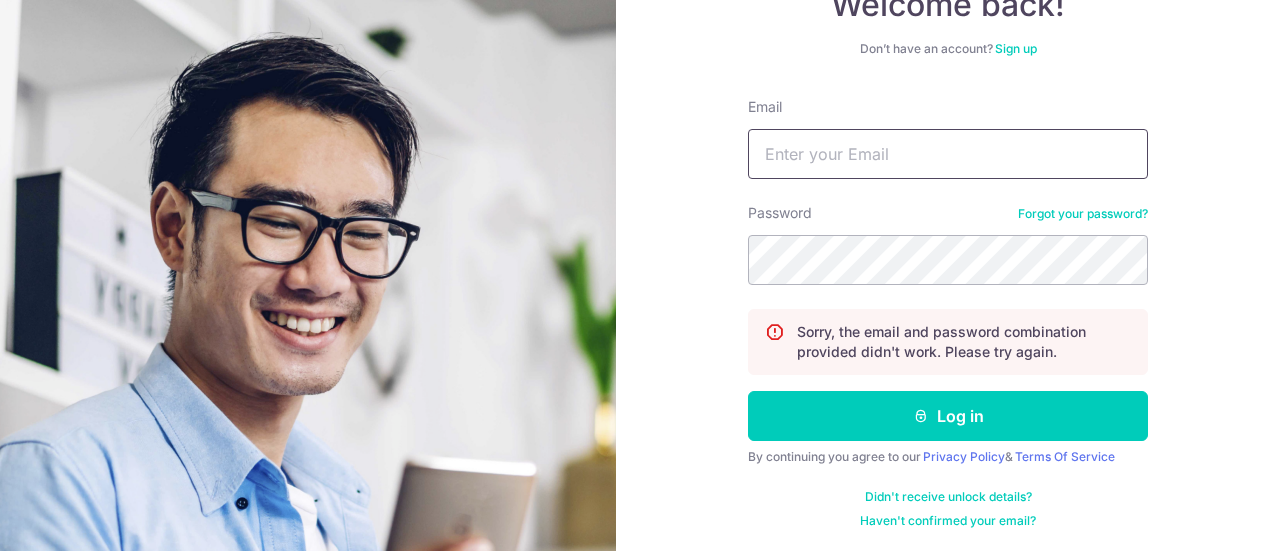 click on "Email" at bounding box center [948, 154] 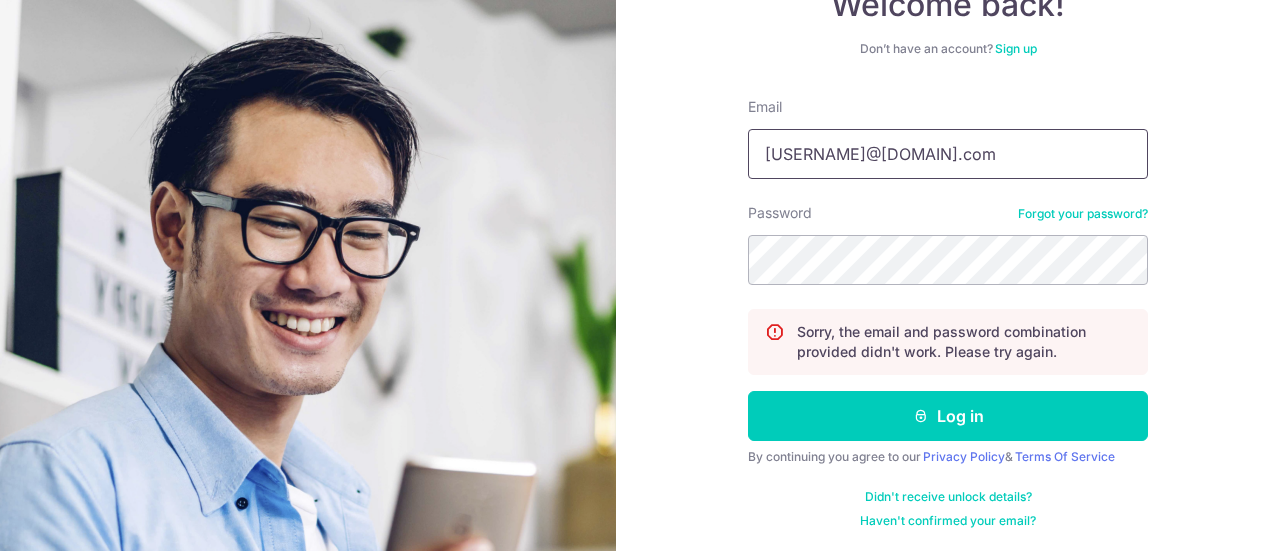 type on "bharat_mirchi@Hotmail.com" 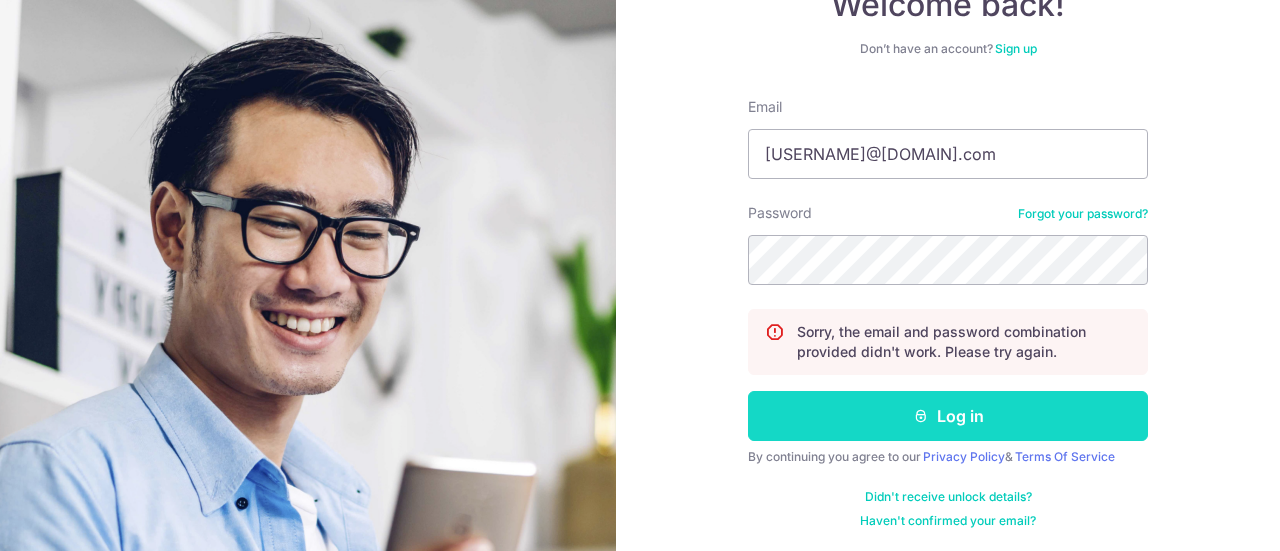 click on "Log in" at bounding box center [948, 416] 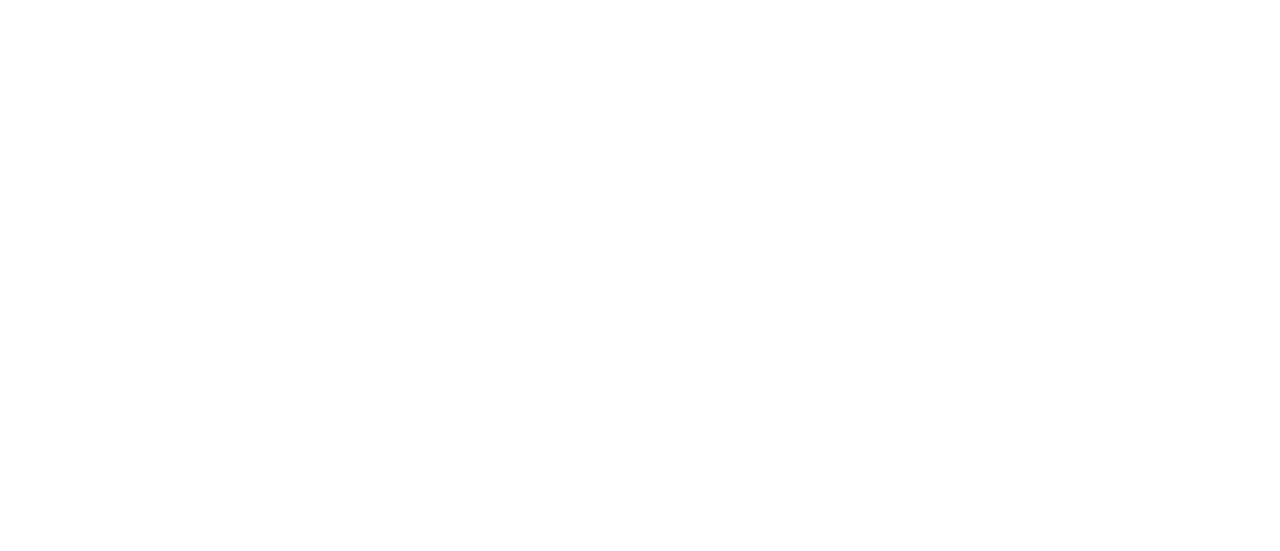 scroll, scrollTop: 0, scrollLeft: 0, axis: both 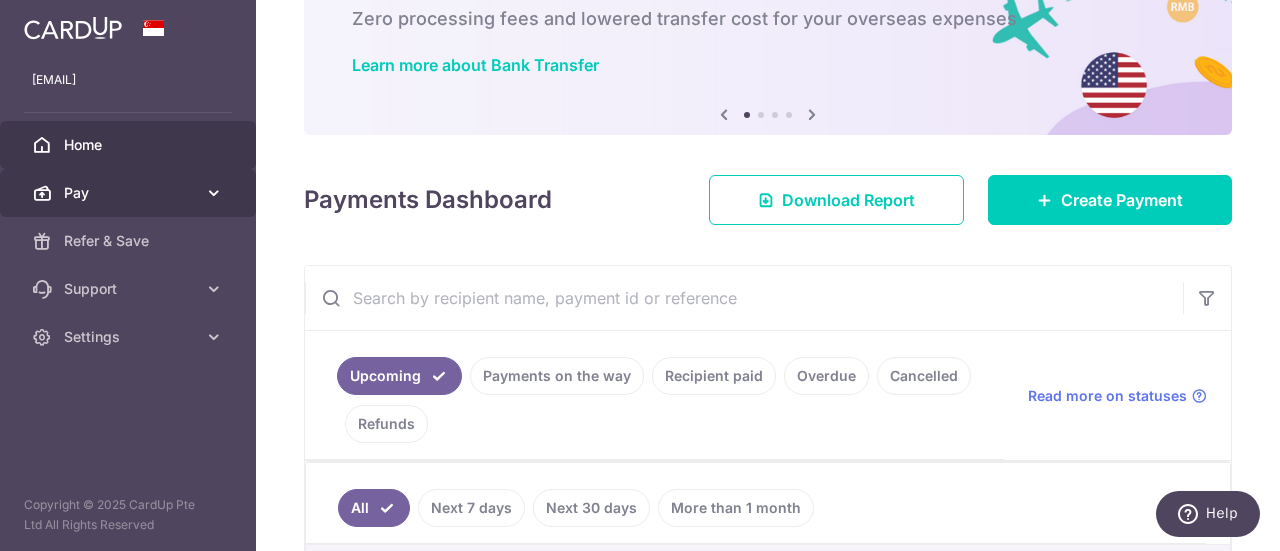 click on "Pay" at bounding box center (128, 193) 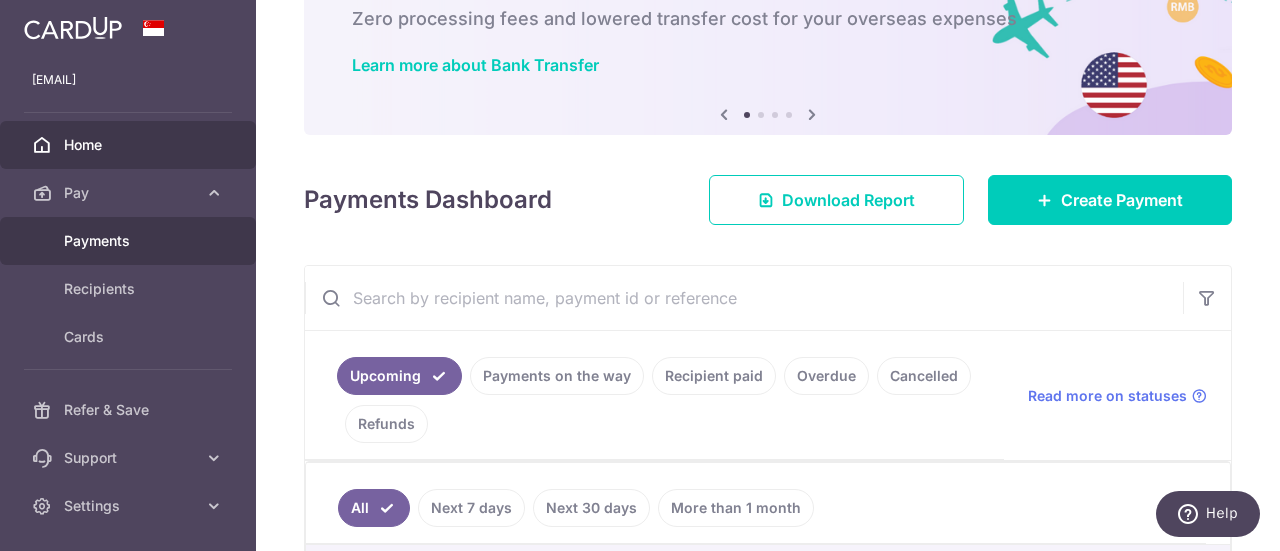 click on "Payments" at bounding box center (130, 241) 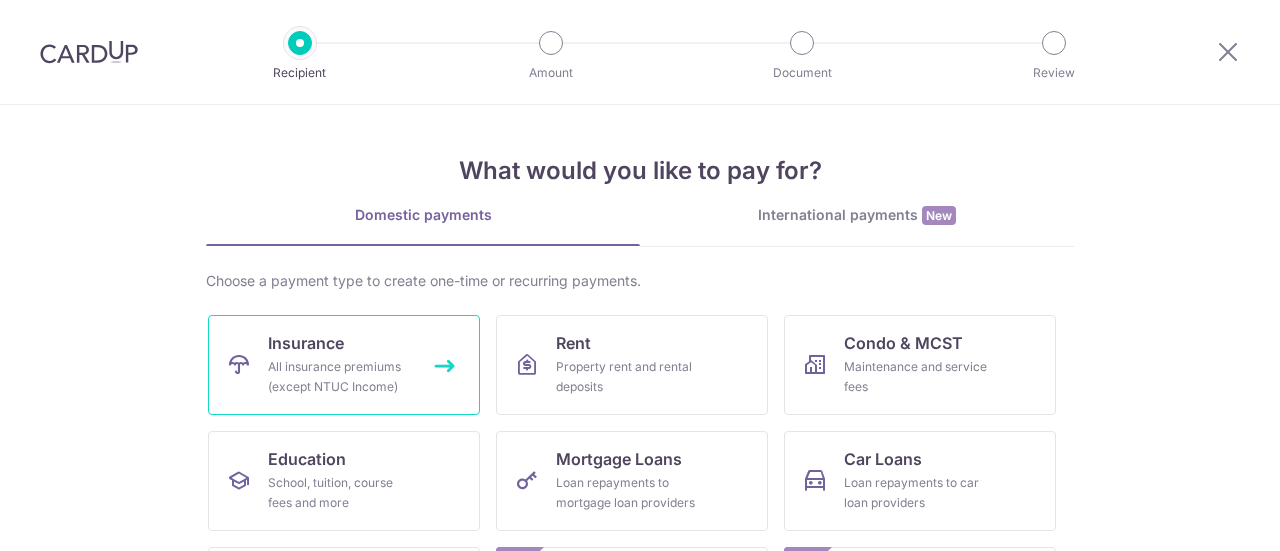 scroll, scrollTop: 0, scrollLeft: 0, axis: both 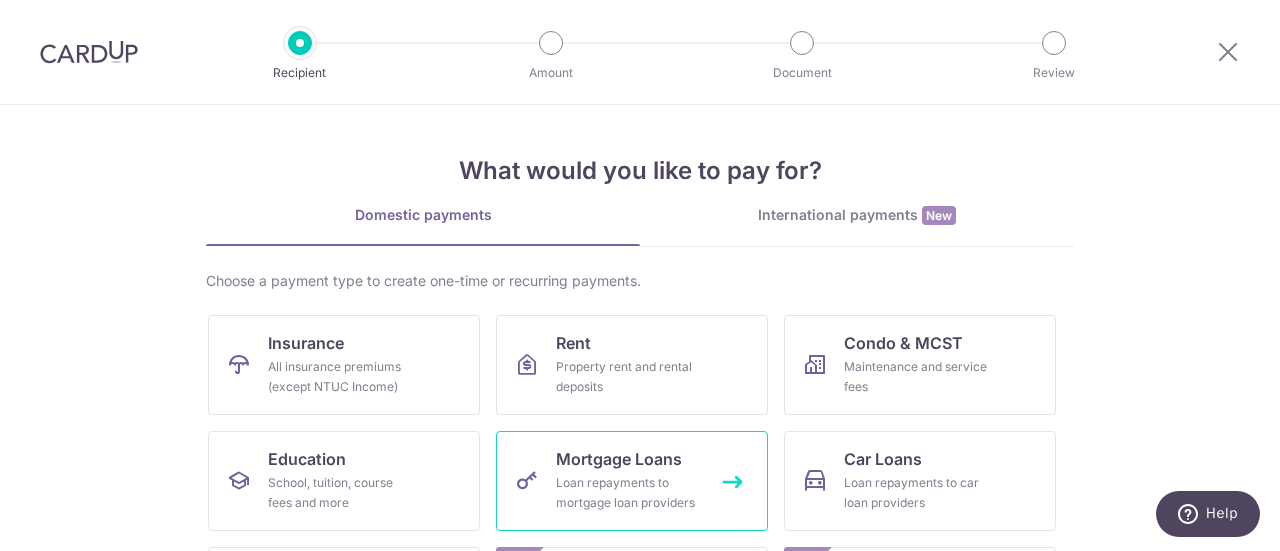 click on "Mortgage Loans" at bounding box center (619, 459) 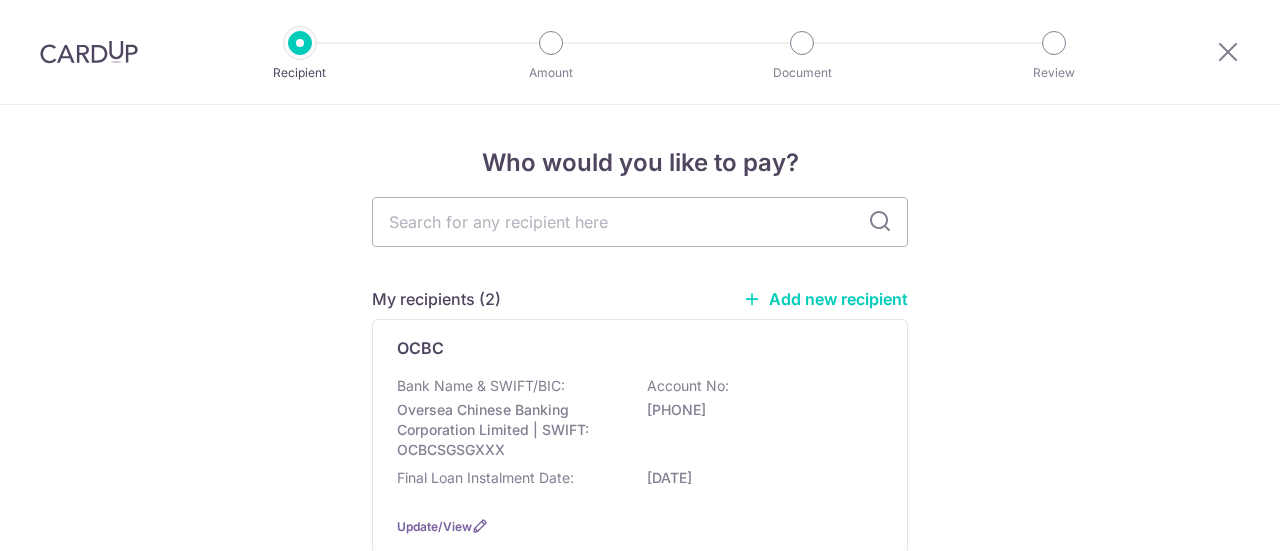 scroll, scrollTop: 0, scrollLeft: 0, axis: both 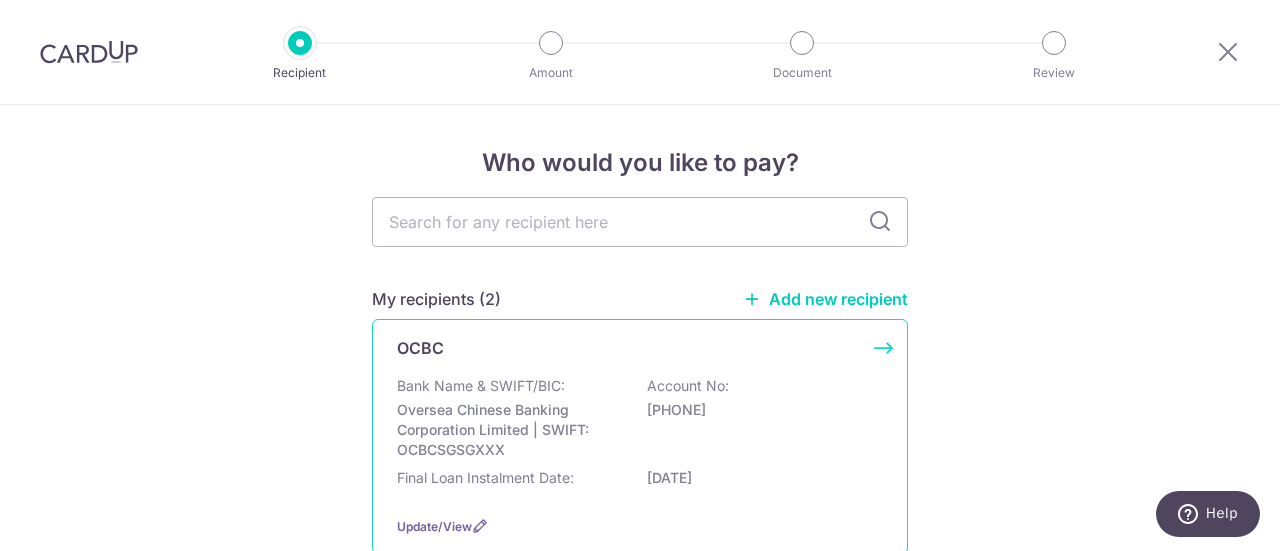 click on "Bank Name & SWIFT/BIC:" at bounding box center (481, 386) 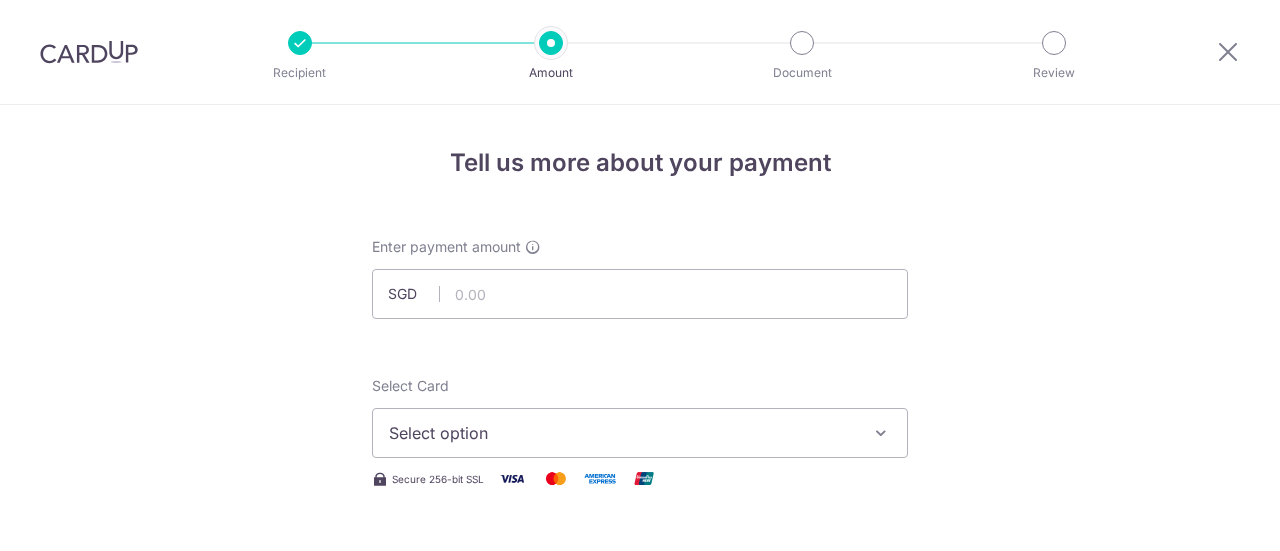 scroll, scrollTop: 0, scrollLeft: 0, axis: both 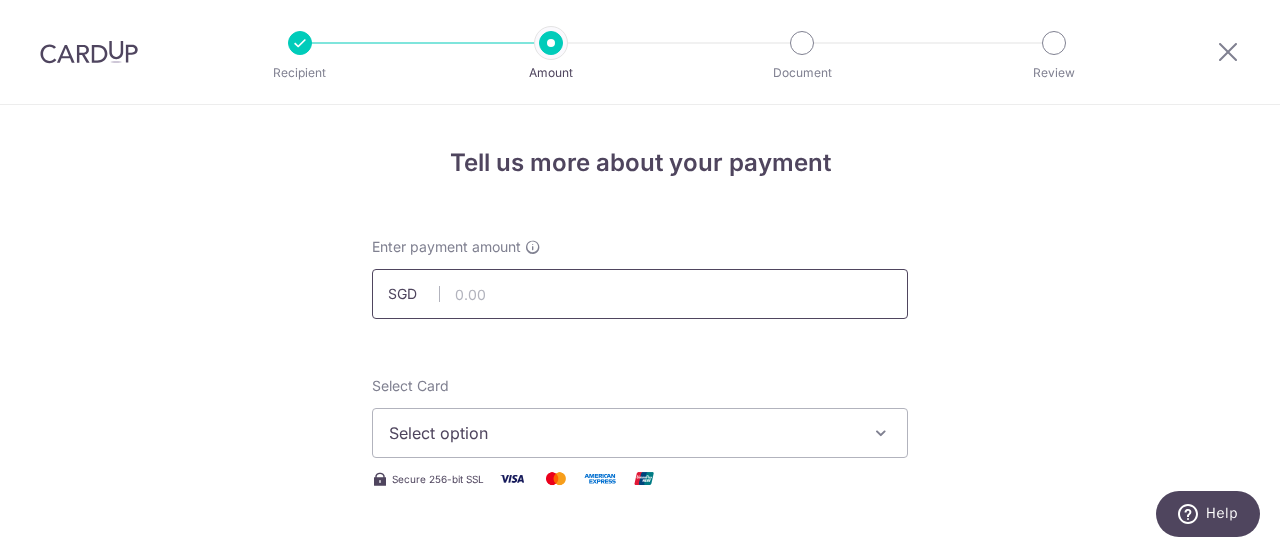 click at bounding box center (640, 294) 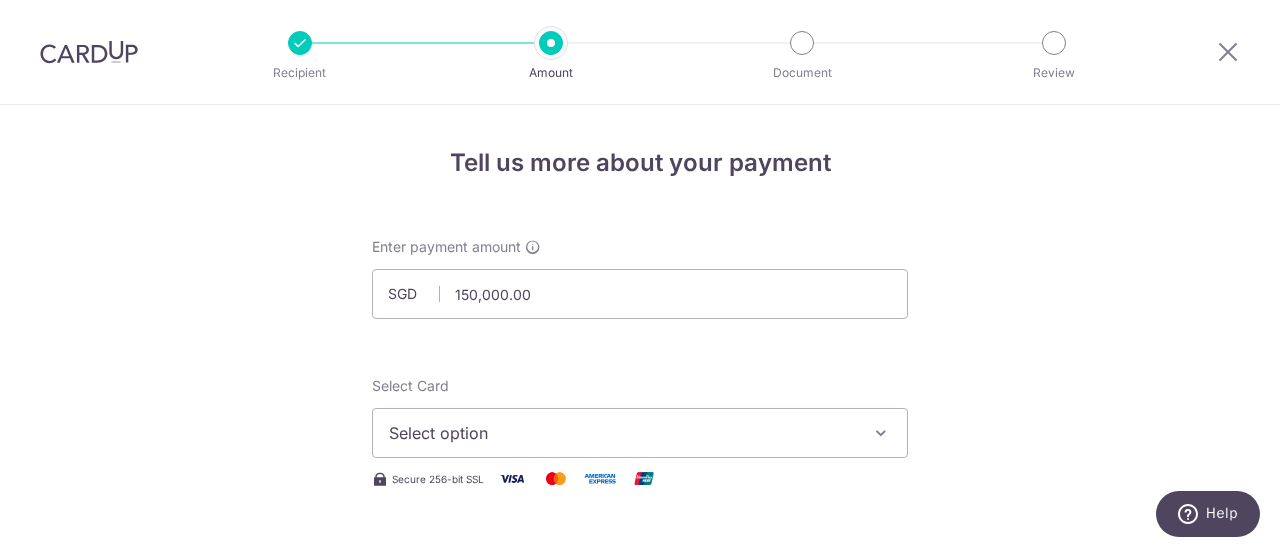 click on "Enter payment amount
SGD
150,000.00
150000.00
Select Card
Select option
Add credit card
Your Cards
**** 5358
**** 6162
Secure 256-bit SSL
Text
New card details
Card
Secure 256-bit SSL" at bounding box center (640, 1028) 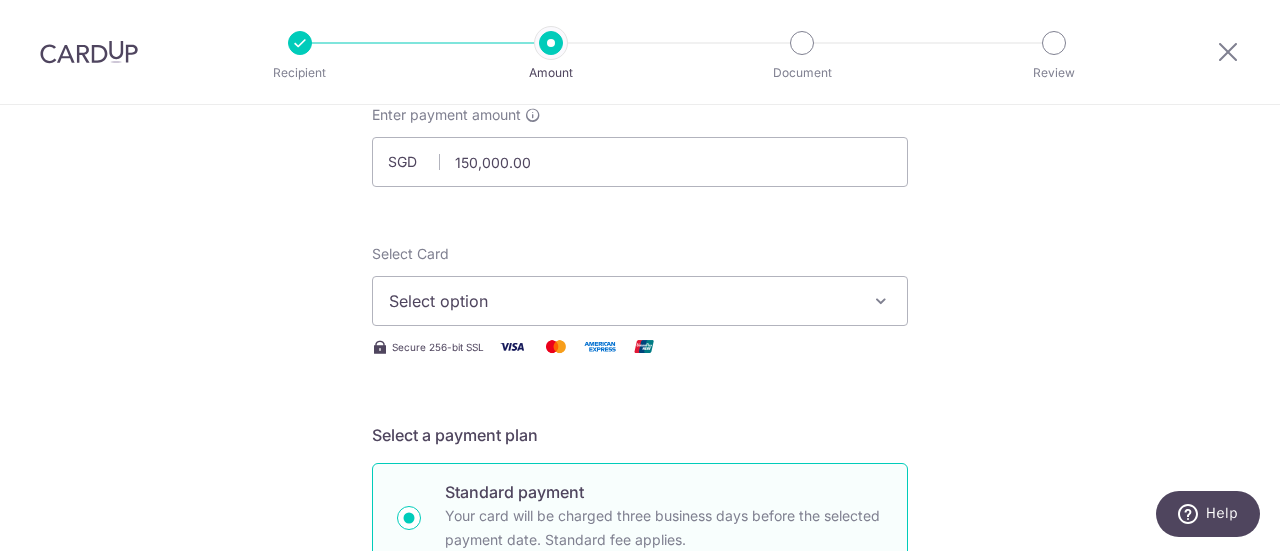 scroll, scrollTop: 130, scrollLeft: 0, axis: vertical 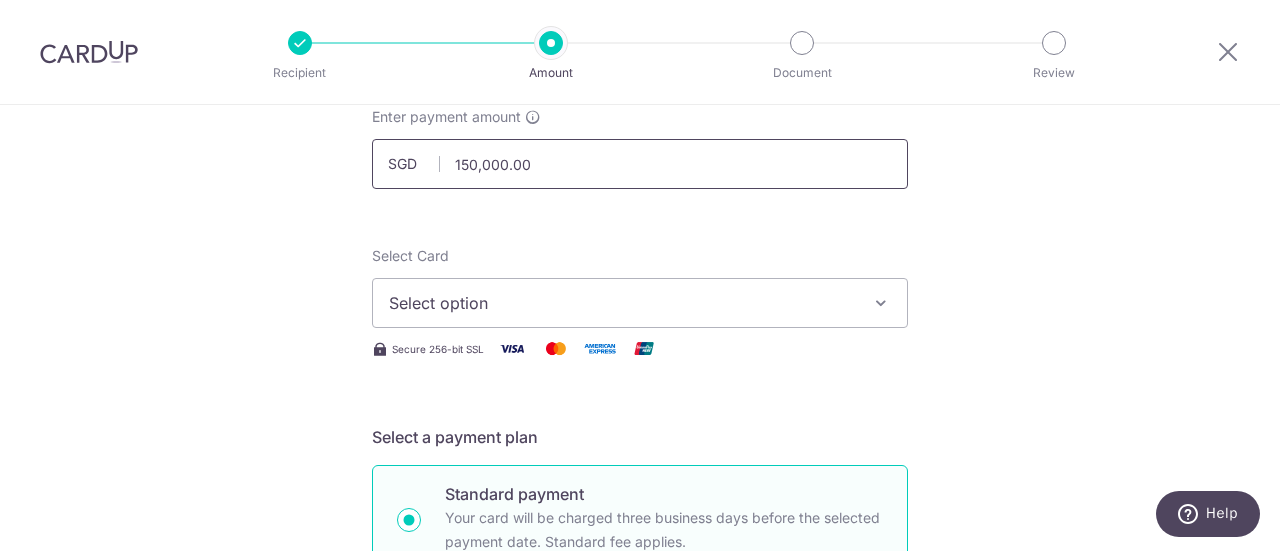 click on "150,000.00" at bounding box center [640, 164] 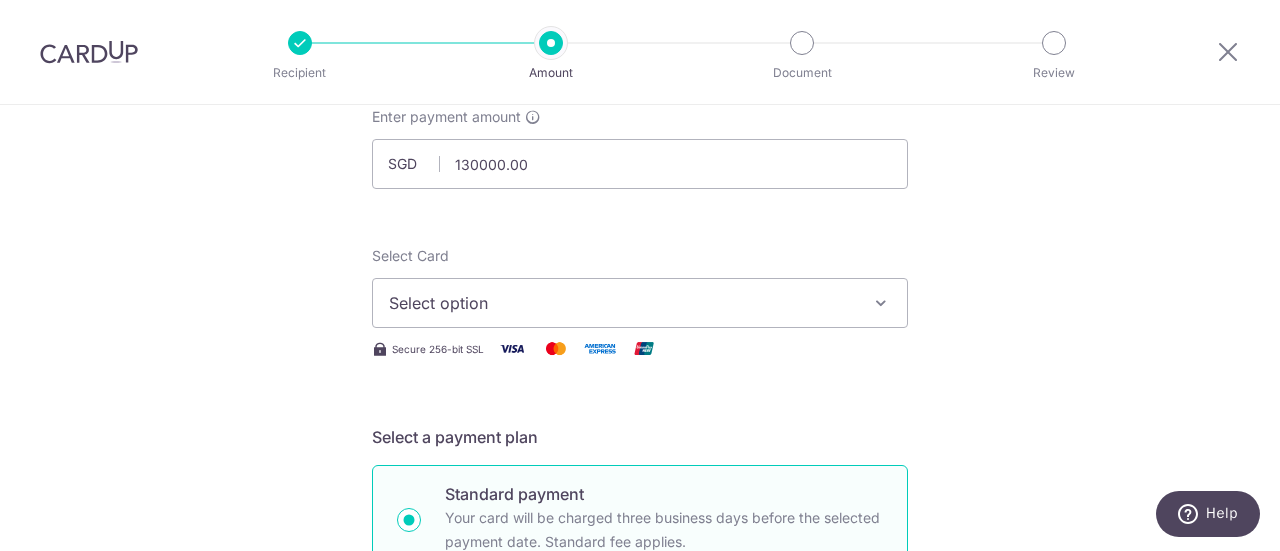 type on "130,000.00" 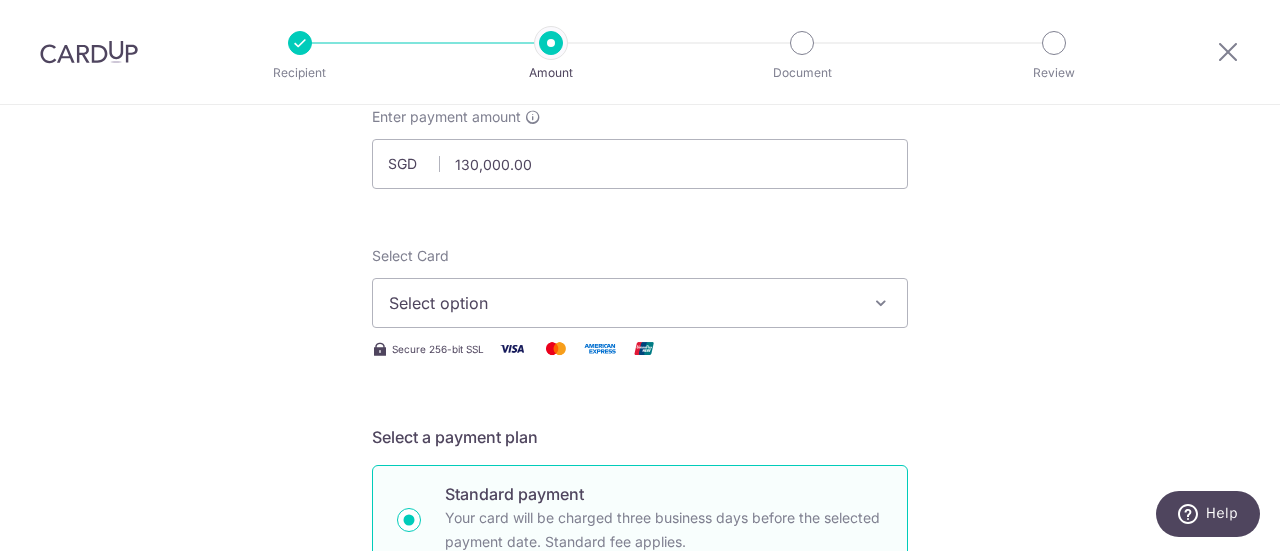 click on "Enter payment amount
SGD
130,000.00
130000.00
Select Card
Select option
Add credit card
Your Cards
**** 5358
**** 6162
Secure 256-bit SSL
Text
New card details
Card
Secure 256-bit SSL" at bounding box center [640, 898] 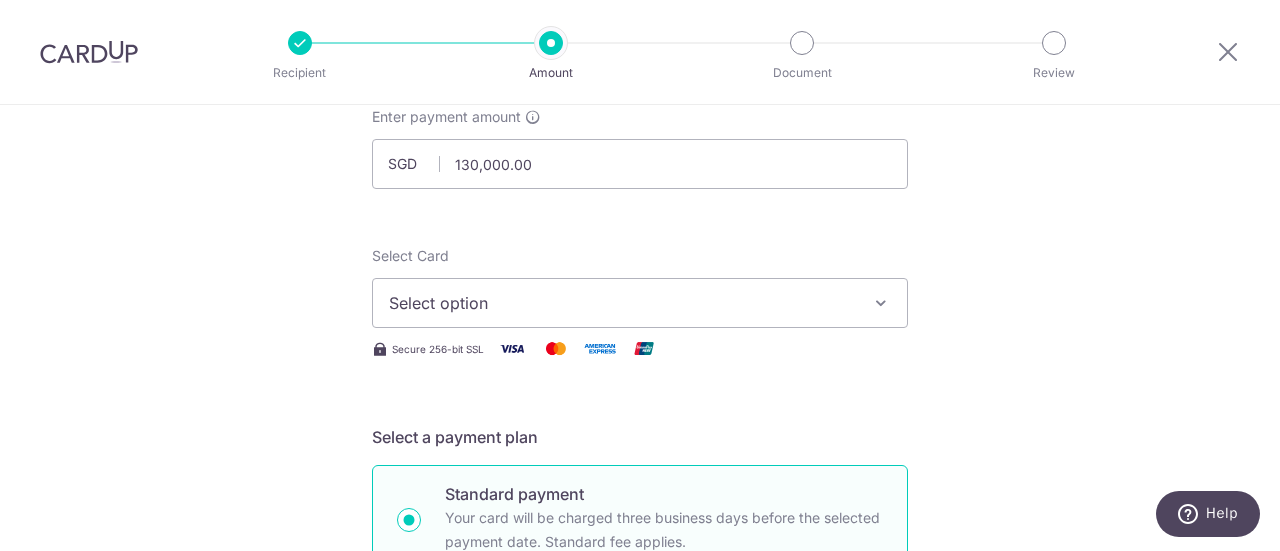 click on "Select option" at bounding box center (622, 303) 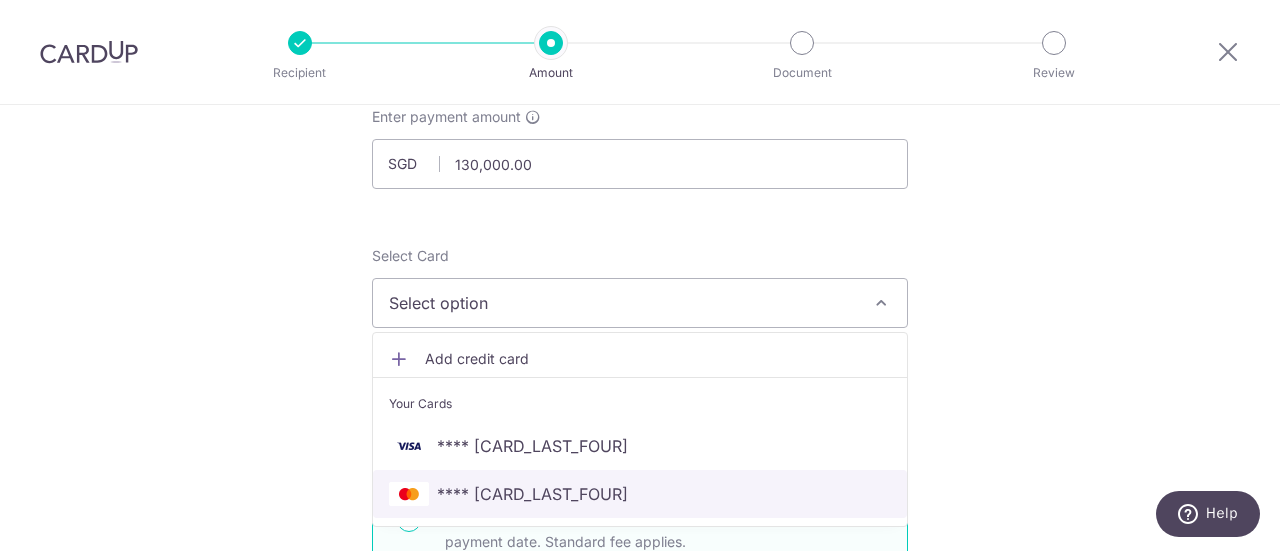 click on "**** [CC]" at bounding box center [532, 494] 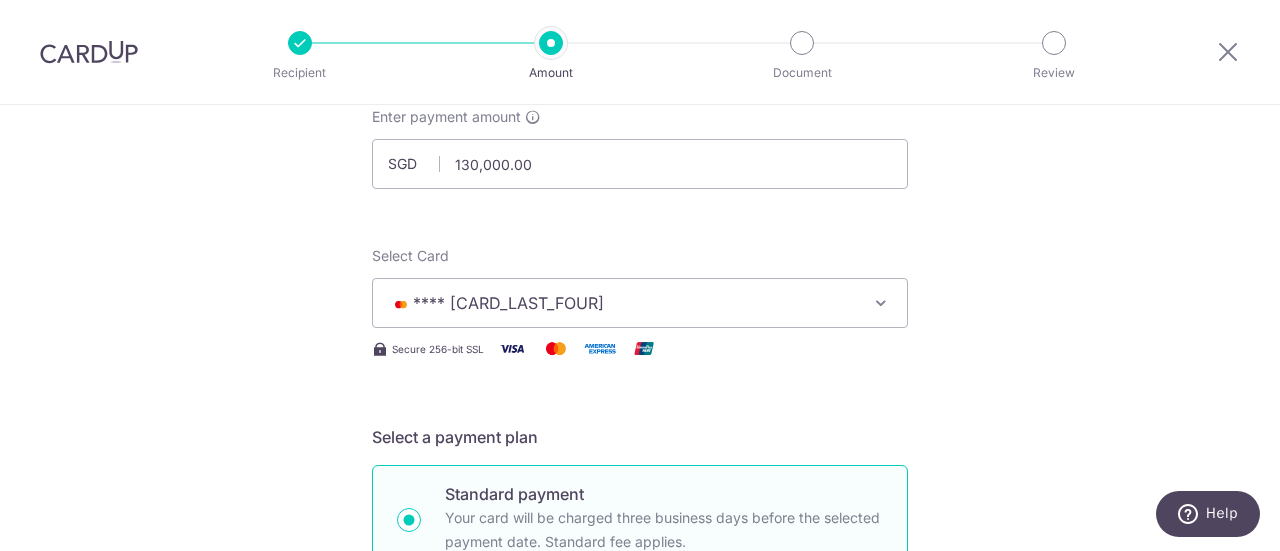click at bounding box center (881, 303) 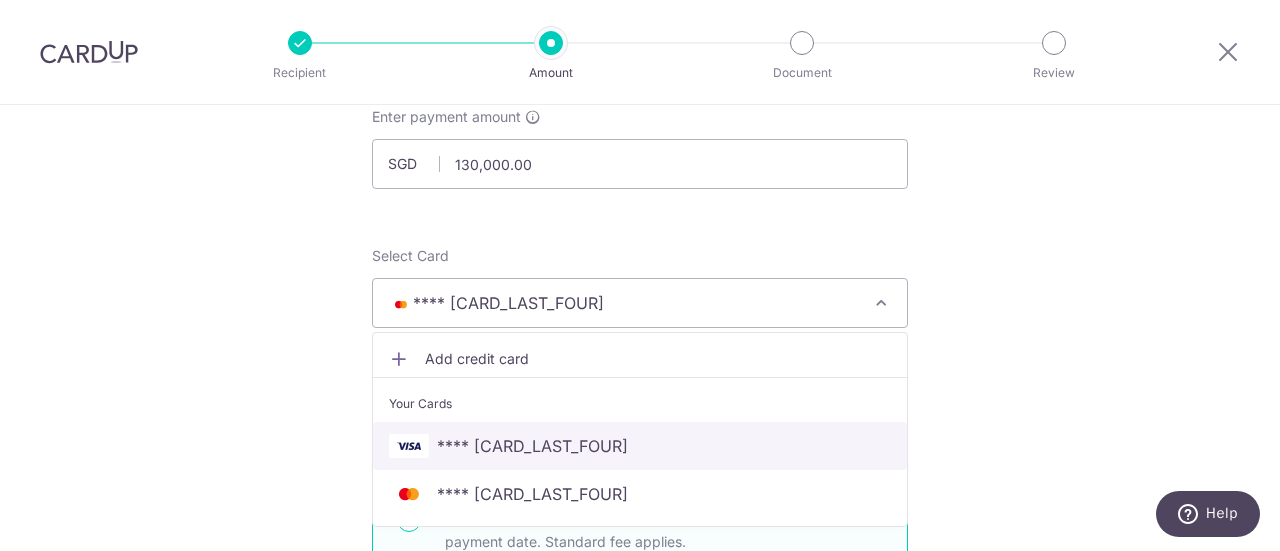 click on "**** [CC]" at bounding box center [532, 446] 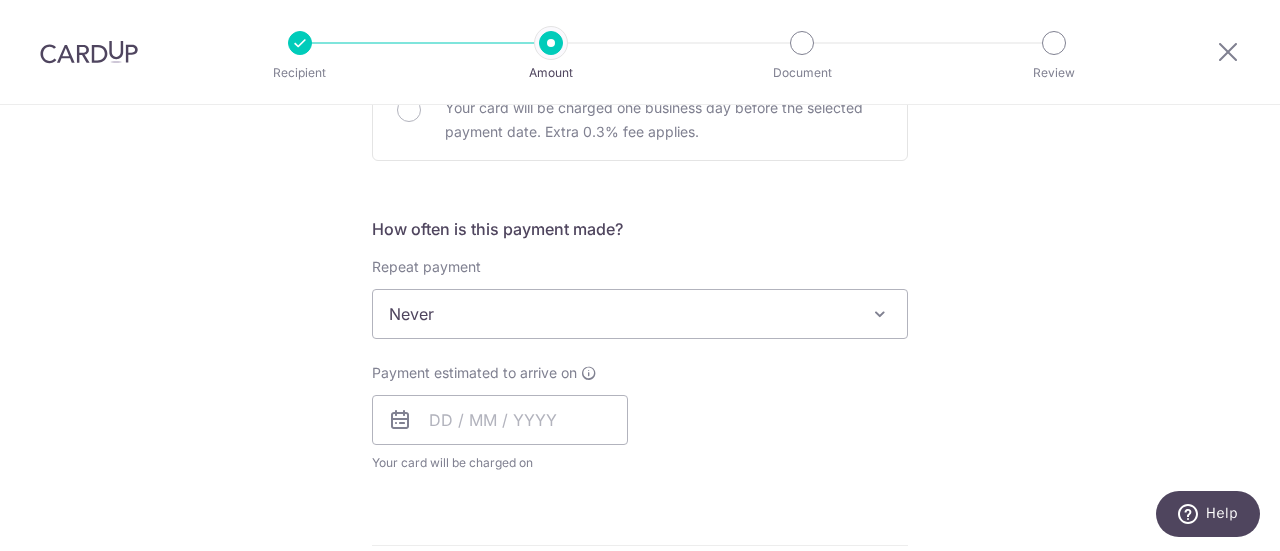 scroll, scrollTop: 668, scrollLeft: 0, axis: vertical 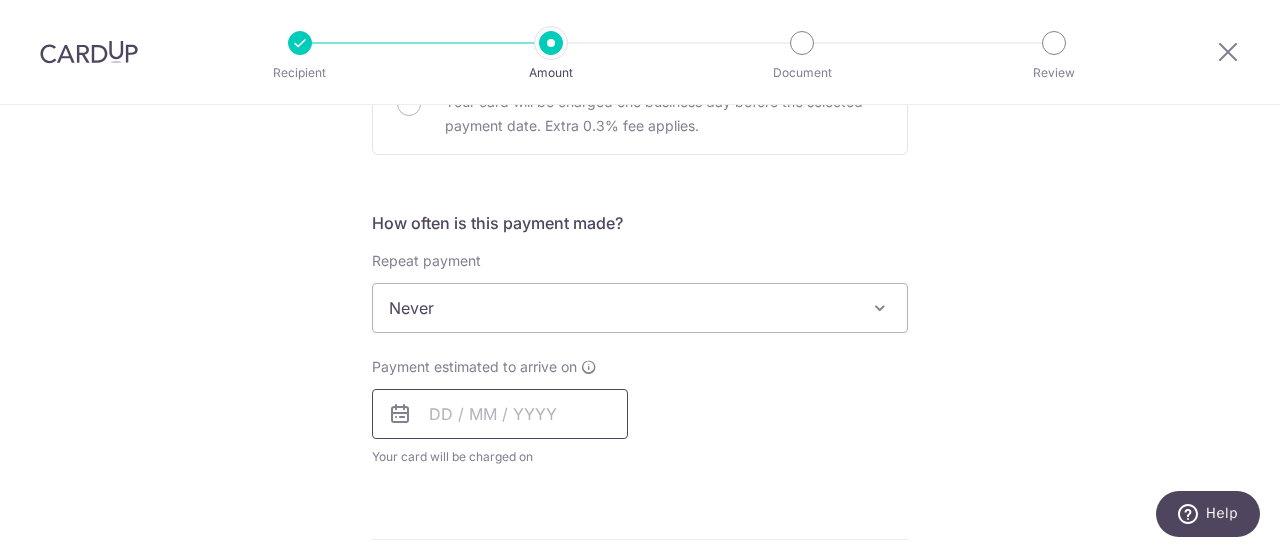 click at bounding box center (500, 414) 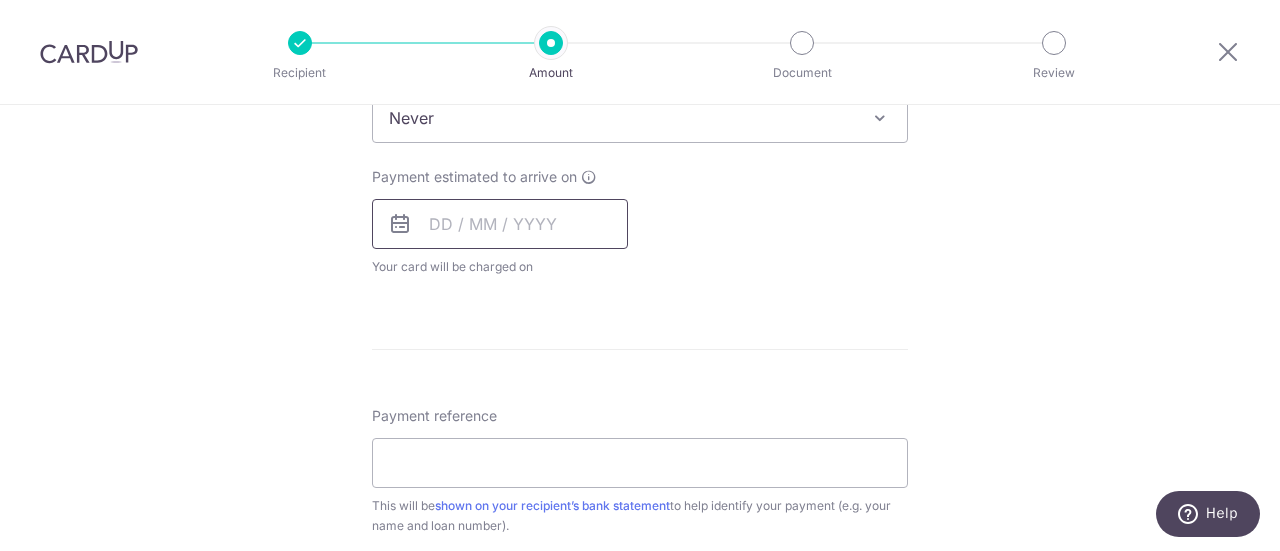 scroll, scrollTop: 852, scrollLeft: 0, axis: vertical 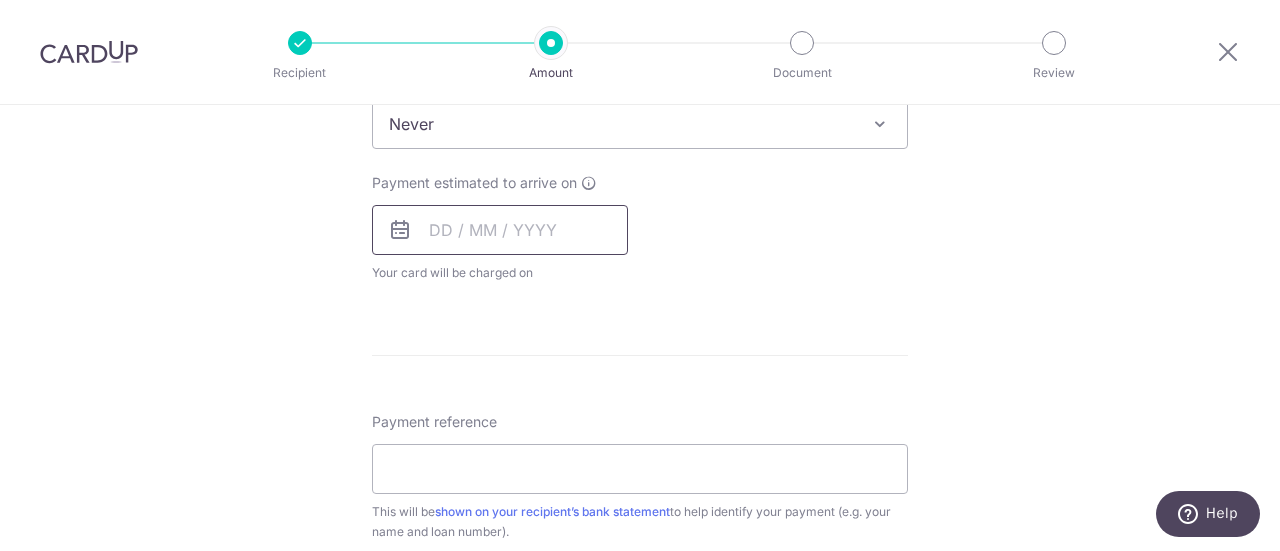 click at bounding box center (500, 230) 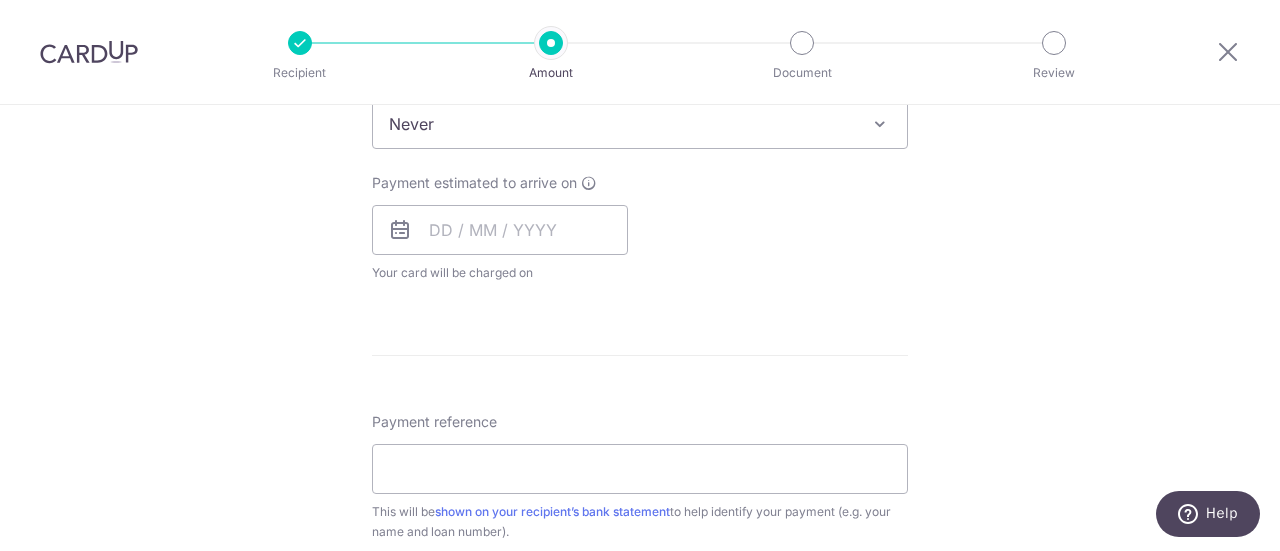 click at bounding box center [400, 230] 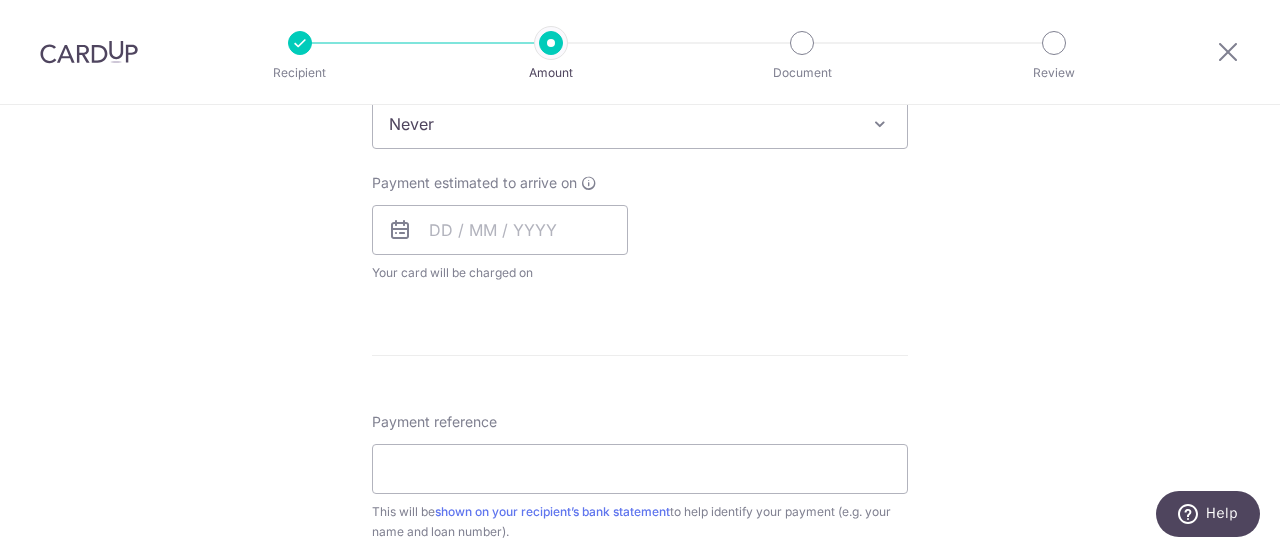 click at bounding box center (400, 230) 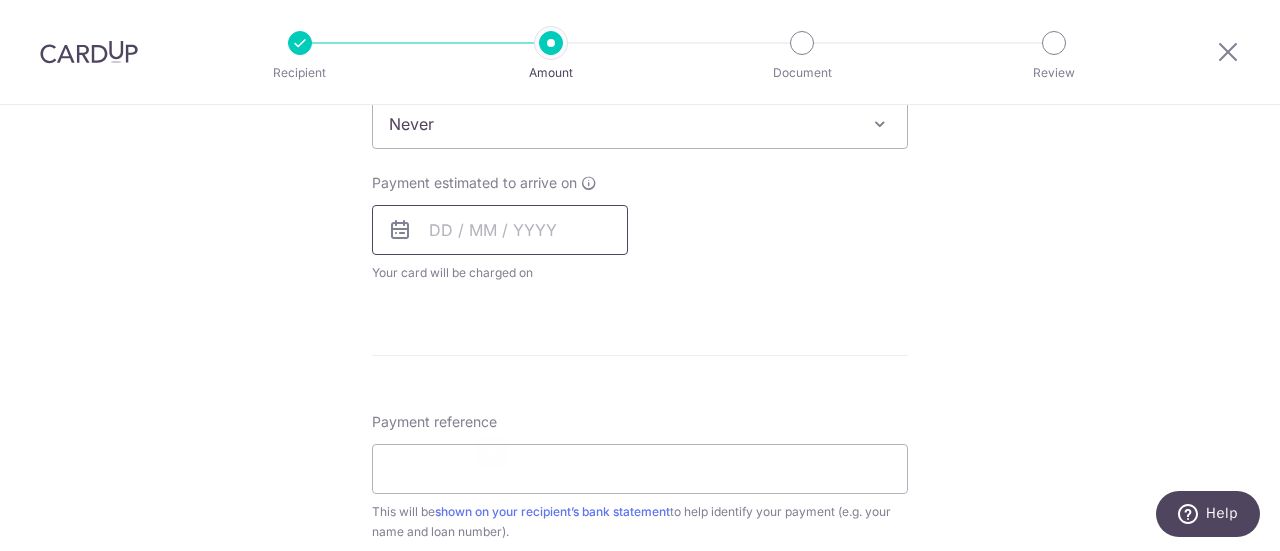 click at bounding box center (500, 230) 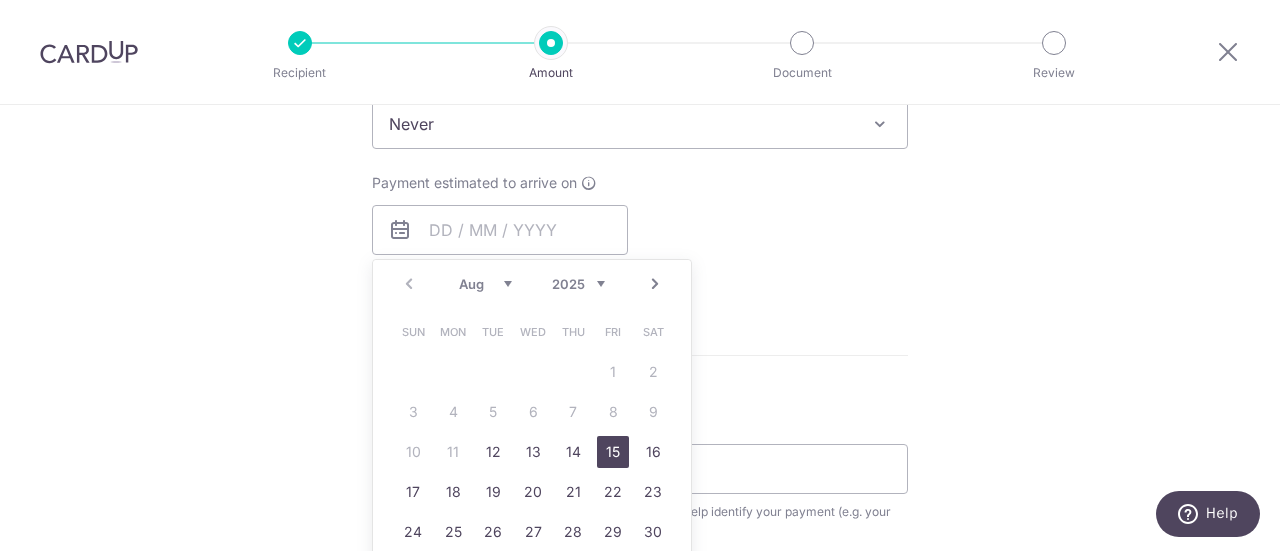 click on "15" at bounding box center (613, 452) 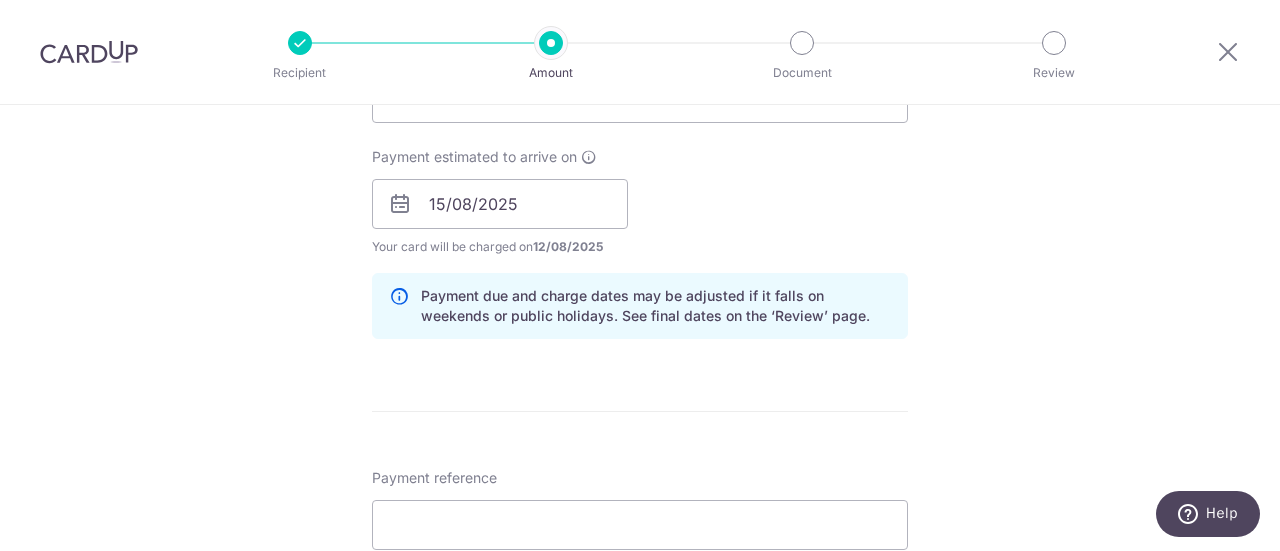scroll, scrollTop: 874, scrollLeft: 0, axis: vertical 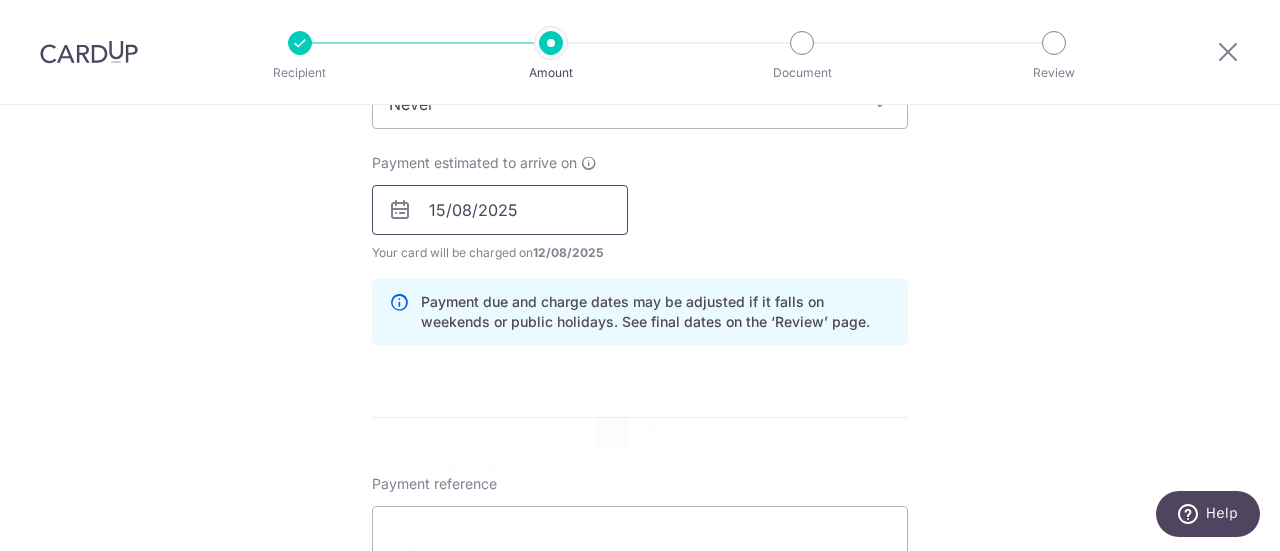 click on "15/08/2025" at bounding box center [500, 210] 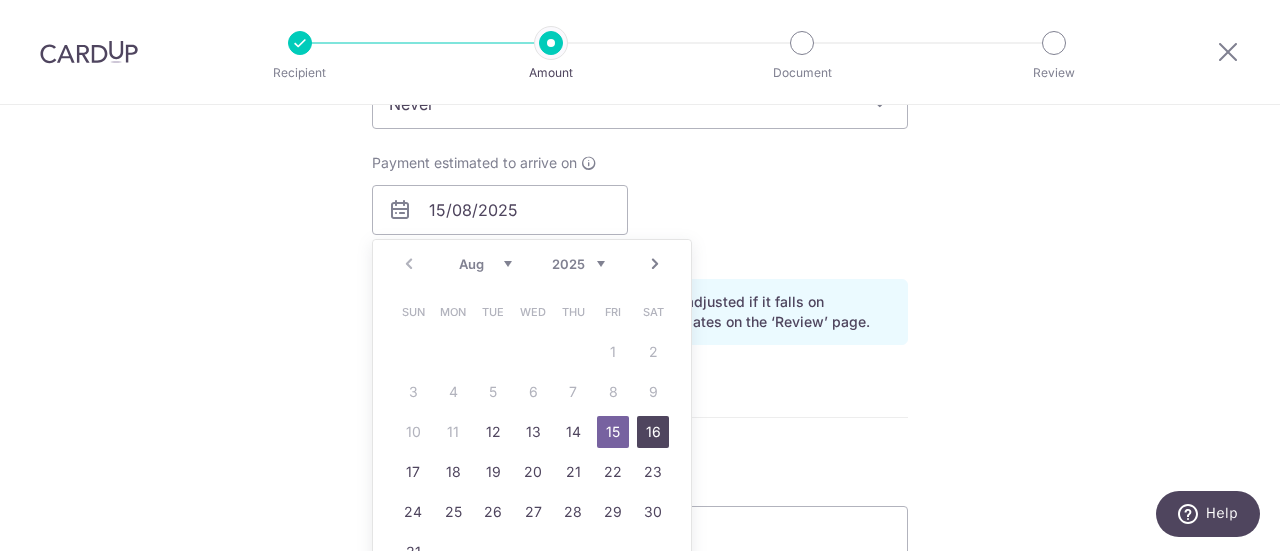 click on "16" at bounding box center (653, 432) 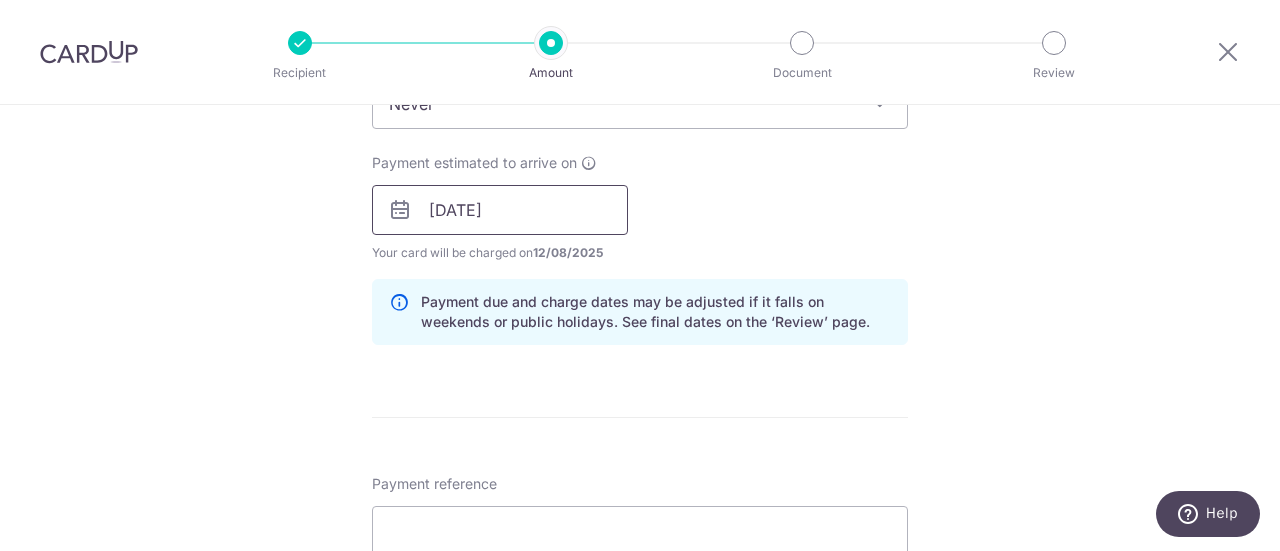 click on "16/08/2025" at bounding box center (500, 210) 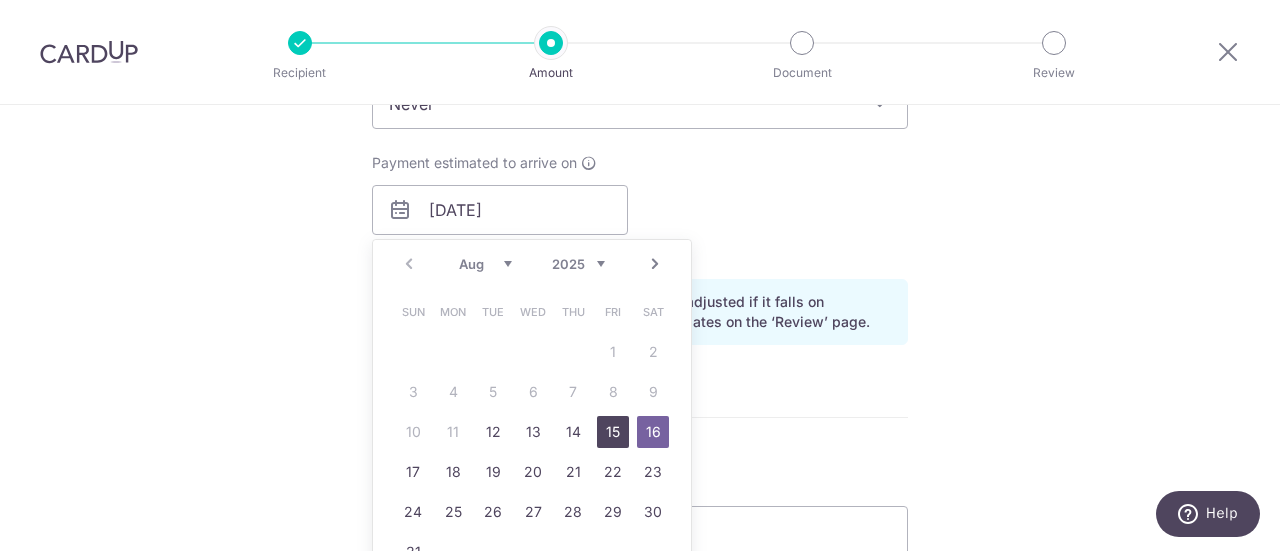 click on "15" at bounding box center (613, 432) 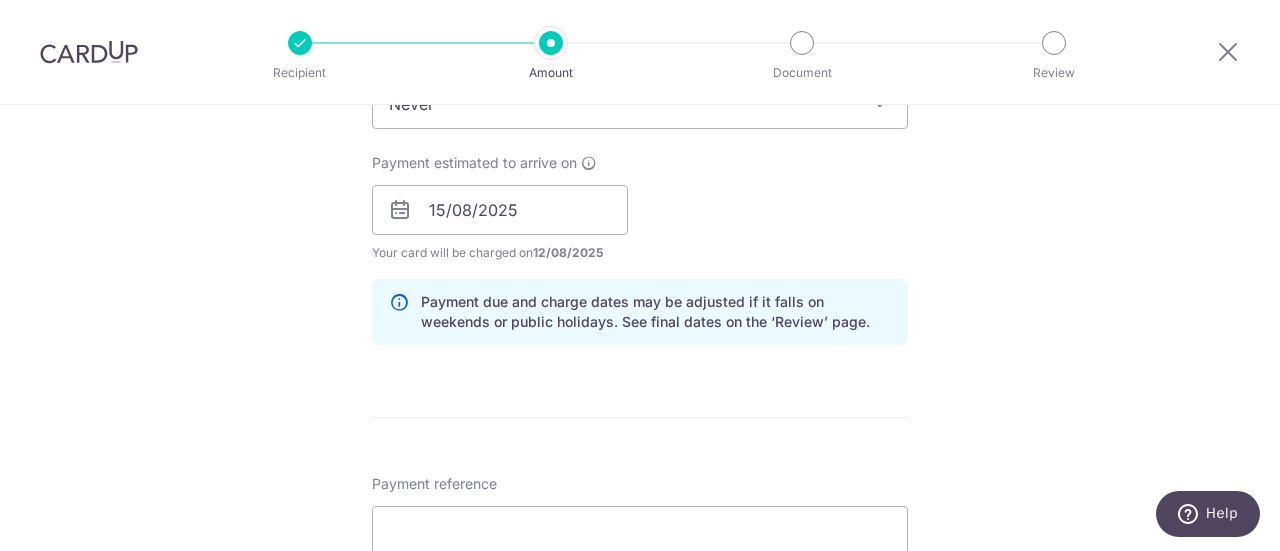click on "Tell us more about your payment
Enter payment amount
SGD
130,000.00
130000.00
Select Card
**** 5358
Add credit card
Your Cards
**** 5358
**** 6162
Secure 256-bit SSL
Text
New card details
Card
Secure 256-bit SSL" at bounding box center (640, 178) 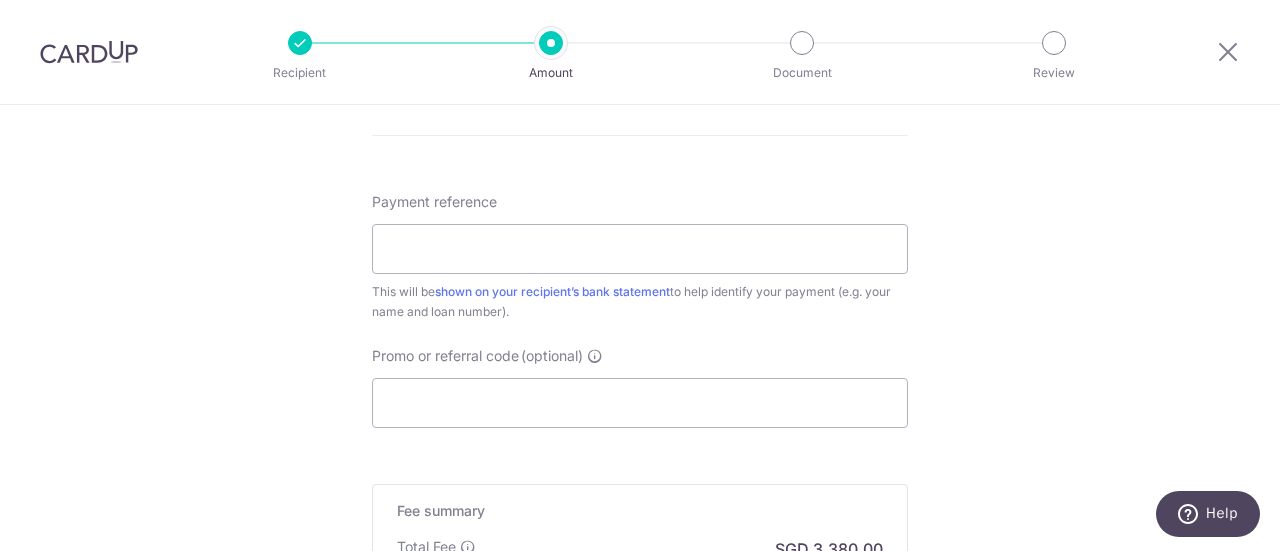 scroll, scrollTop: 1156, scrollLeft: 0, axis: vertical 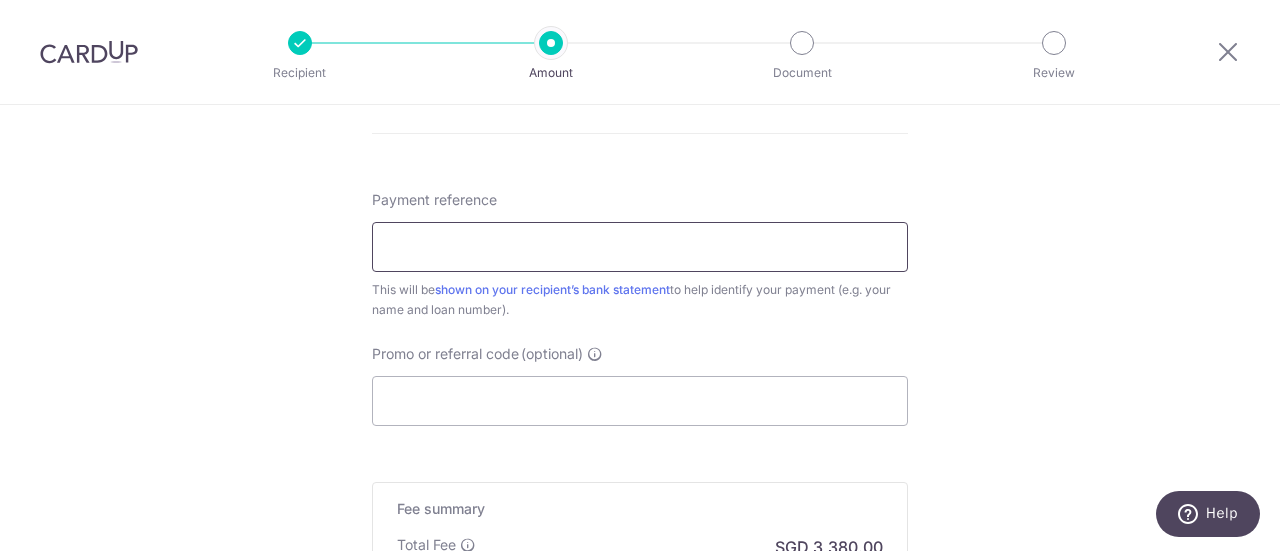 click on "Payment reference" at bounding box center [640, 247] 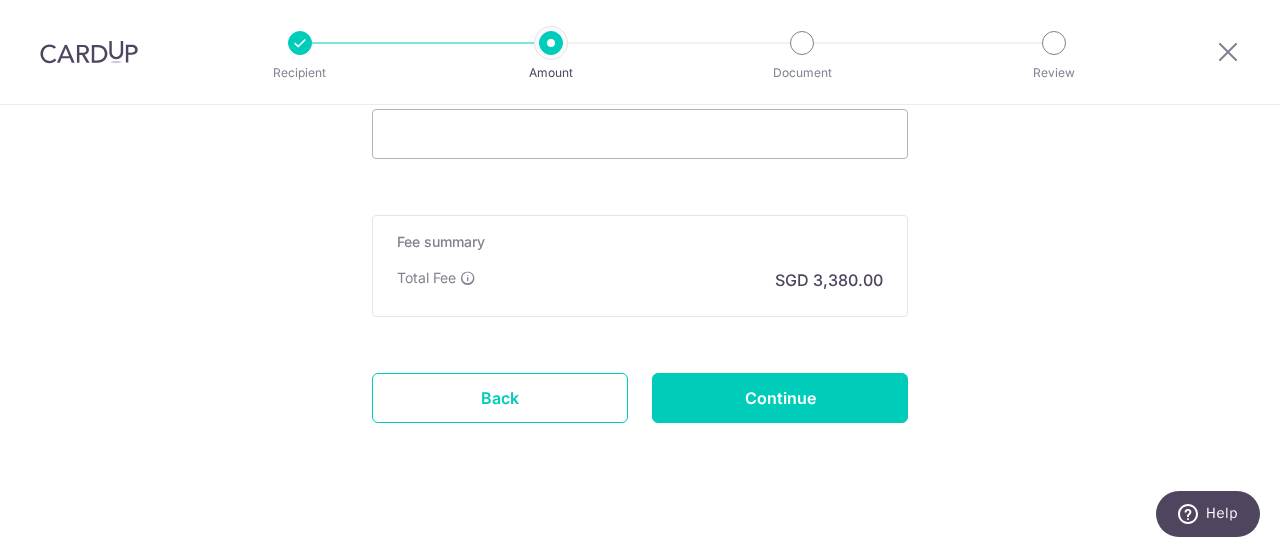 scroll, scrollTop: 1440, scrollLeft: 0, axis: vertical 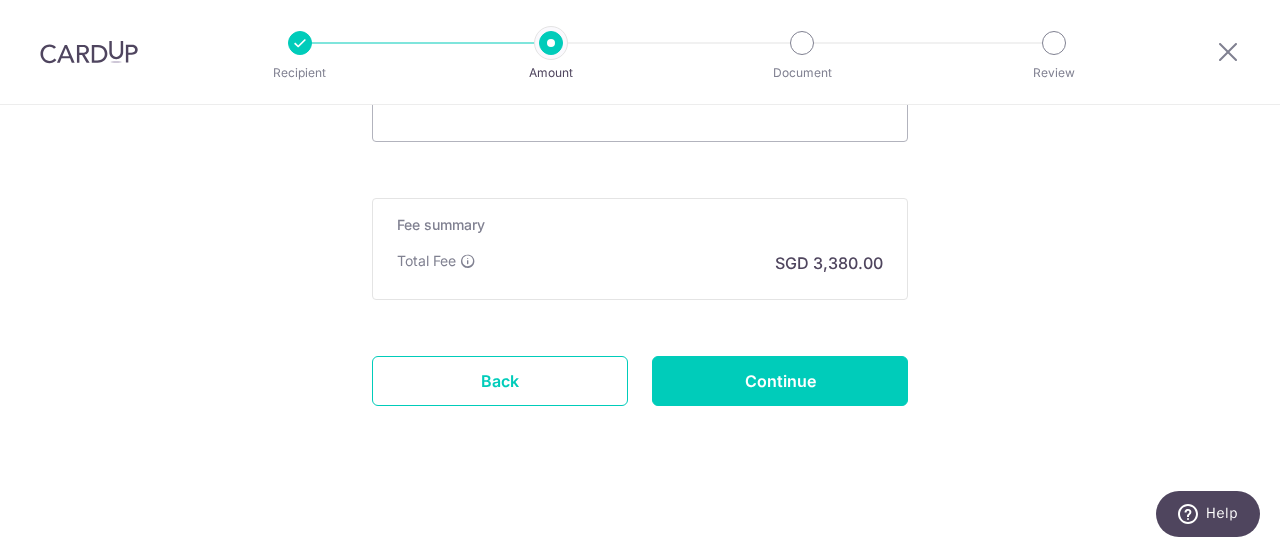 type on "Mortgage Payment" 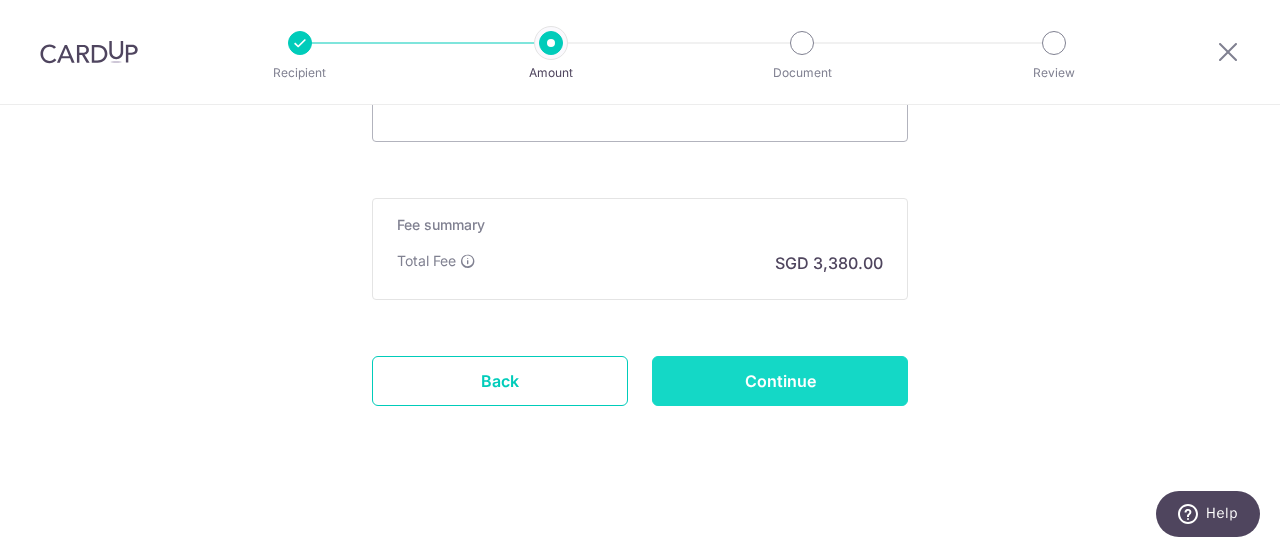 click on "Continue" at bounding box center [780, 381] 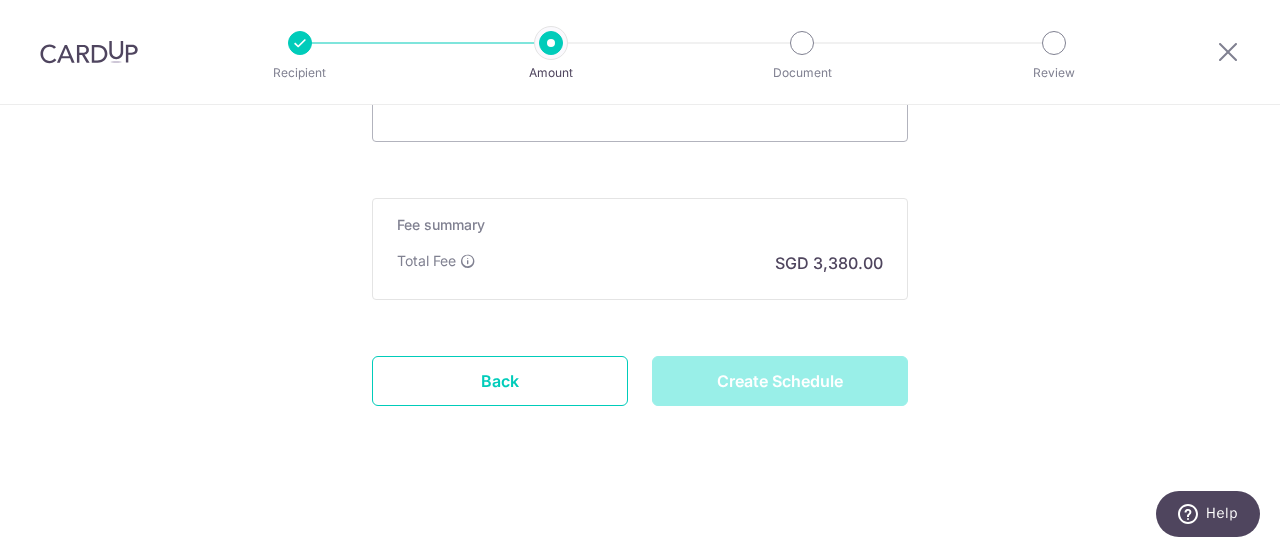 type on "Create Schedule" 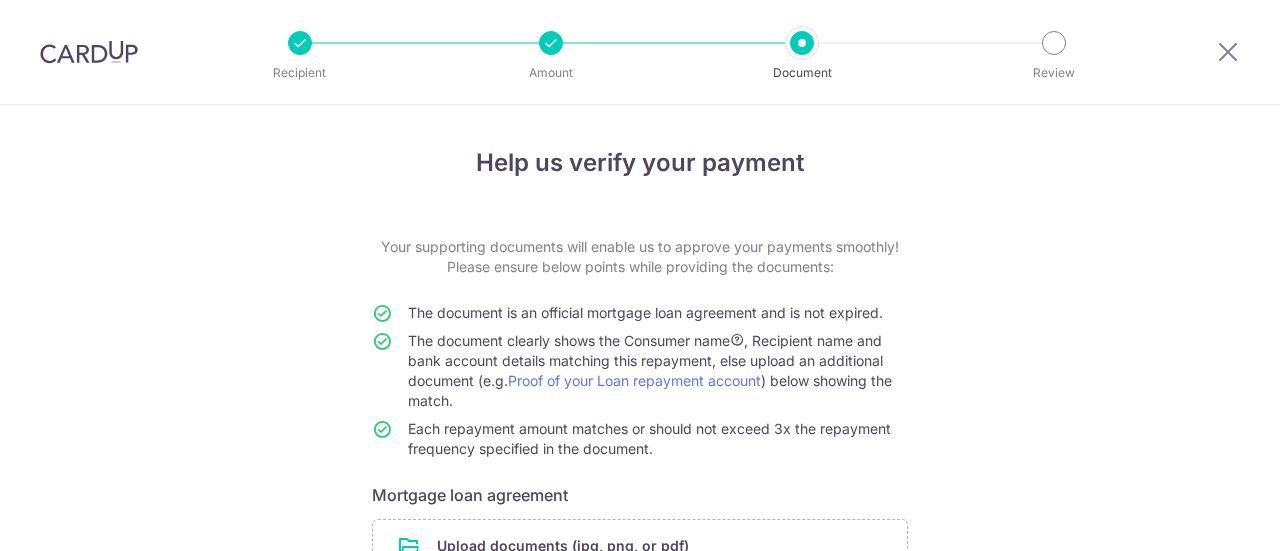 scroll, scrollTop: 0, scrollLeft: 0, axis: both 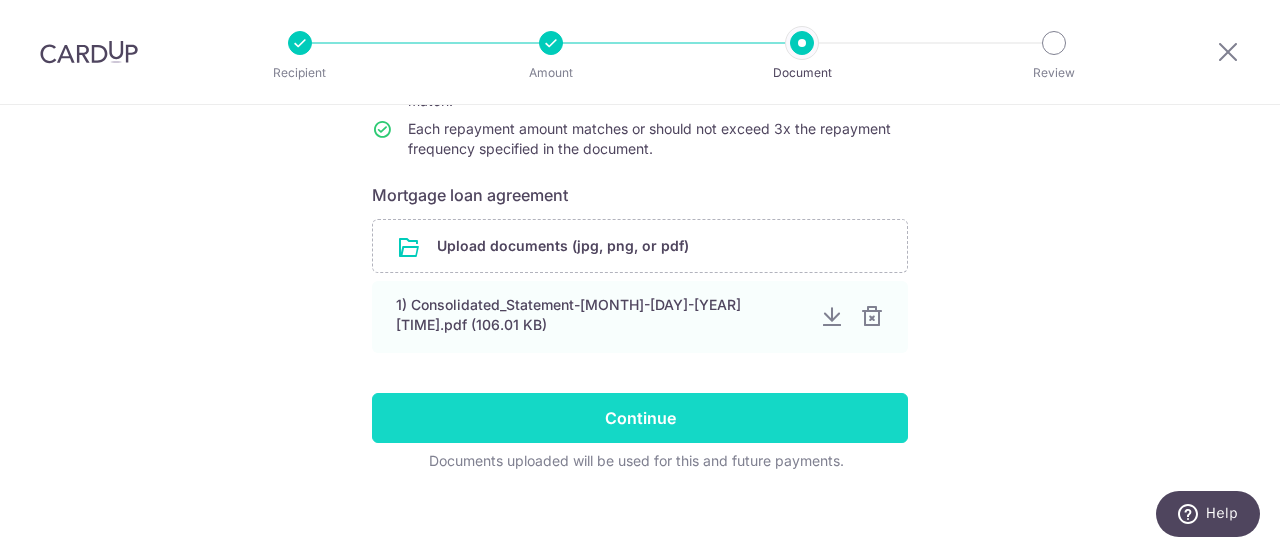 click on "Continue" at bounding box center [640, 418] 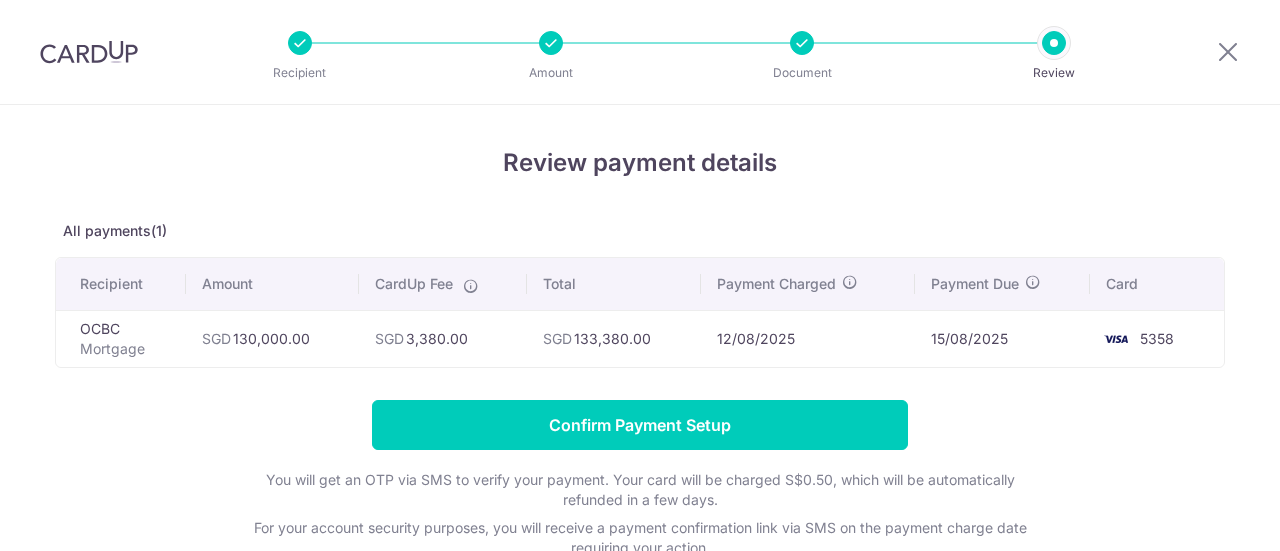 scroll, scrollTop: 0, scrollLeft: 0, axis: both 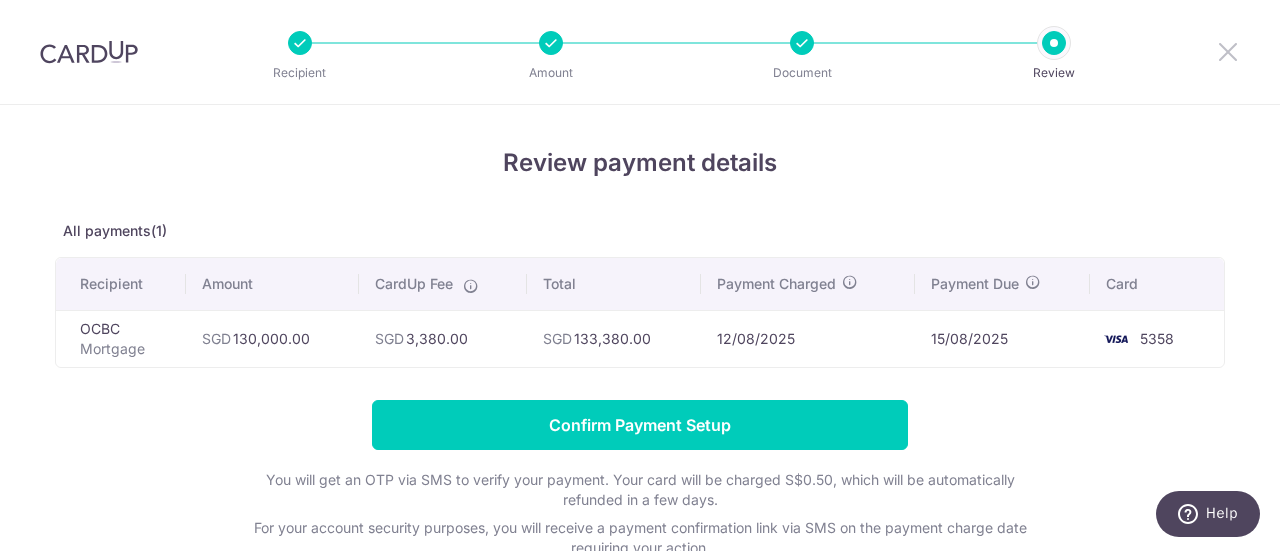 click at bounding box center [1228, 51] 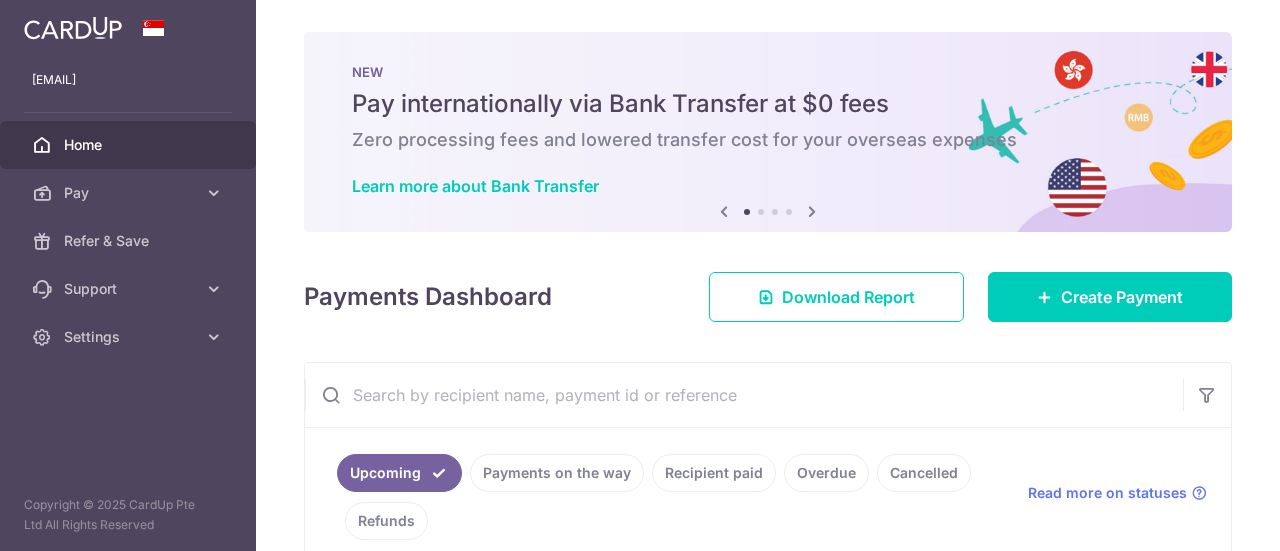 scroll, scrollTop: 0, scrollLeft: 0, axis: both 